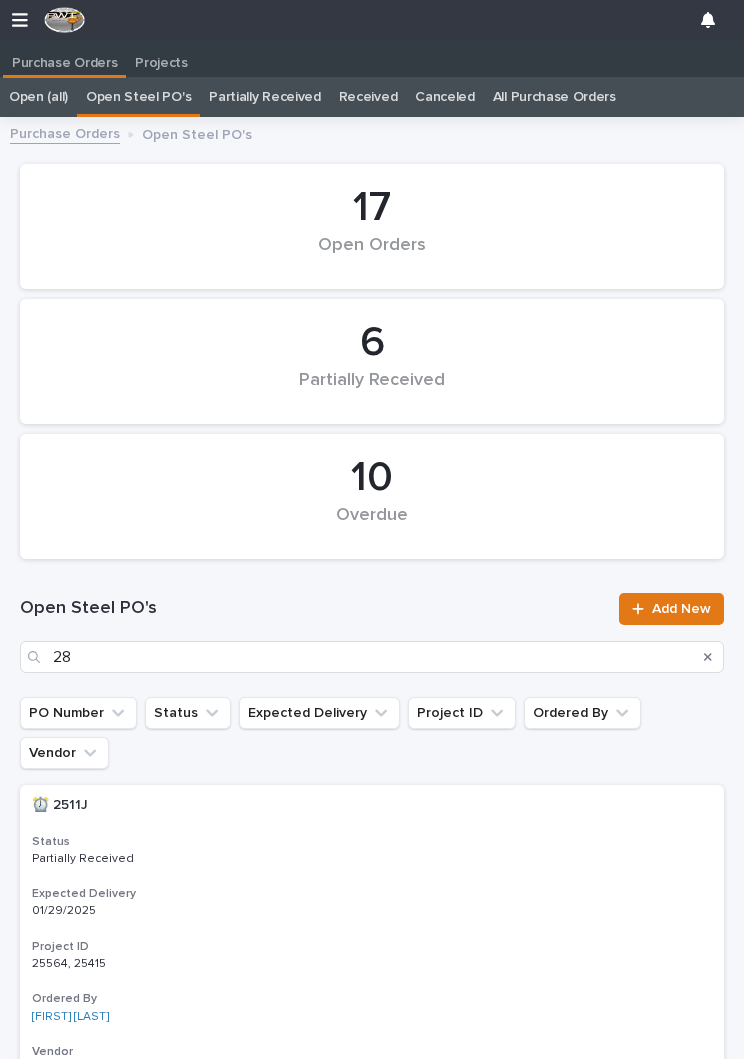 scroll, scrollTop: 0, scrollLeft: 0, axis: both 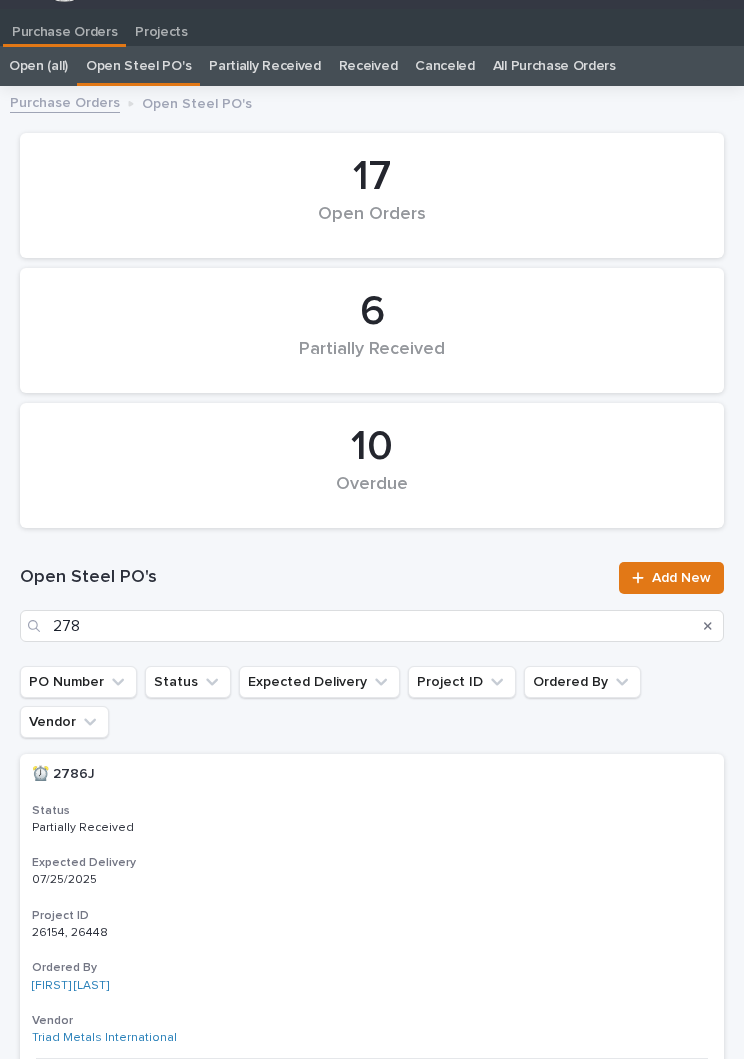 type on "2786" 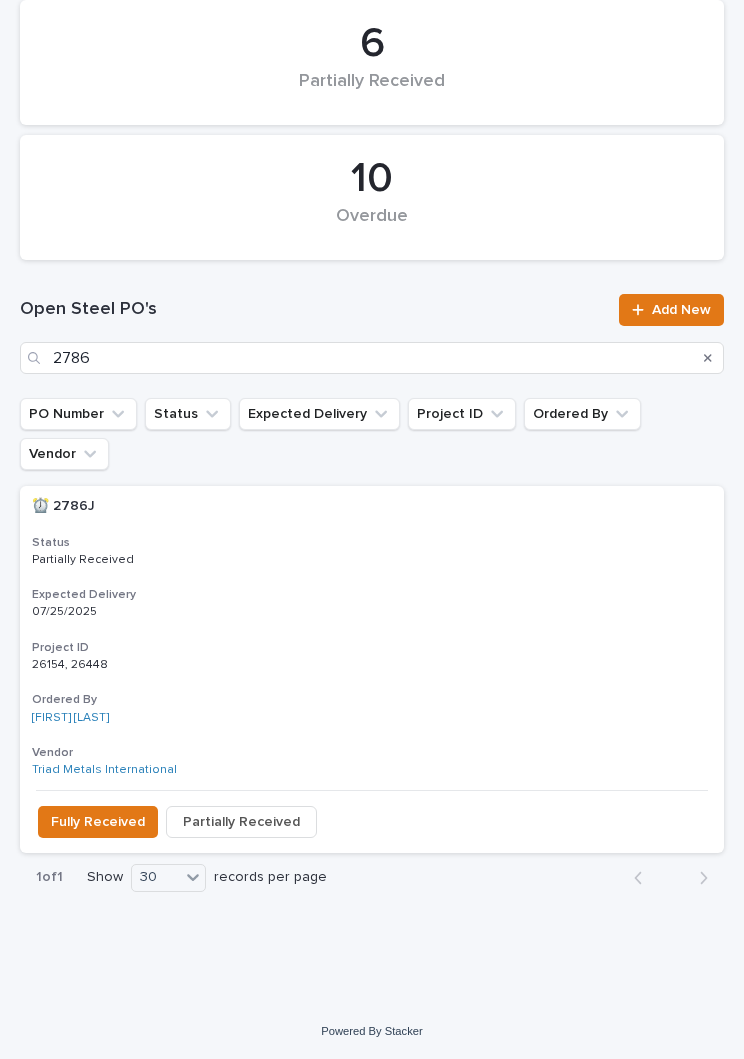 scroll, scrollTop: 255, scrollLeft: 0, axis: vertical 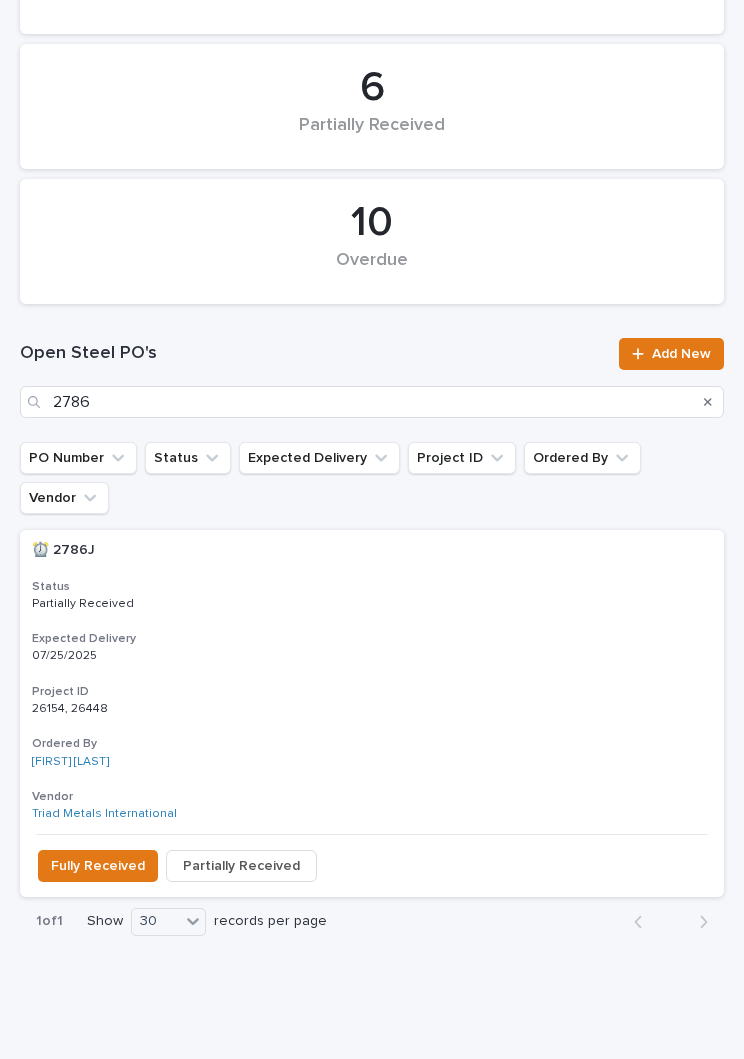 click on "⏰ 2786J ⏰ 2786J   Status Partially Received Expected Delivery 07/25/2025 Project ID 26154, 26448 26154, 26448   Ordered By [FIRST] [LAST]   Vendor Triad Metals International" at bounding box center (372, 682) 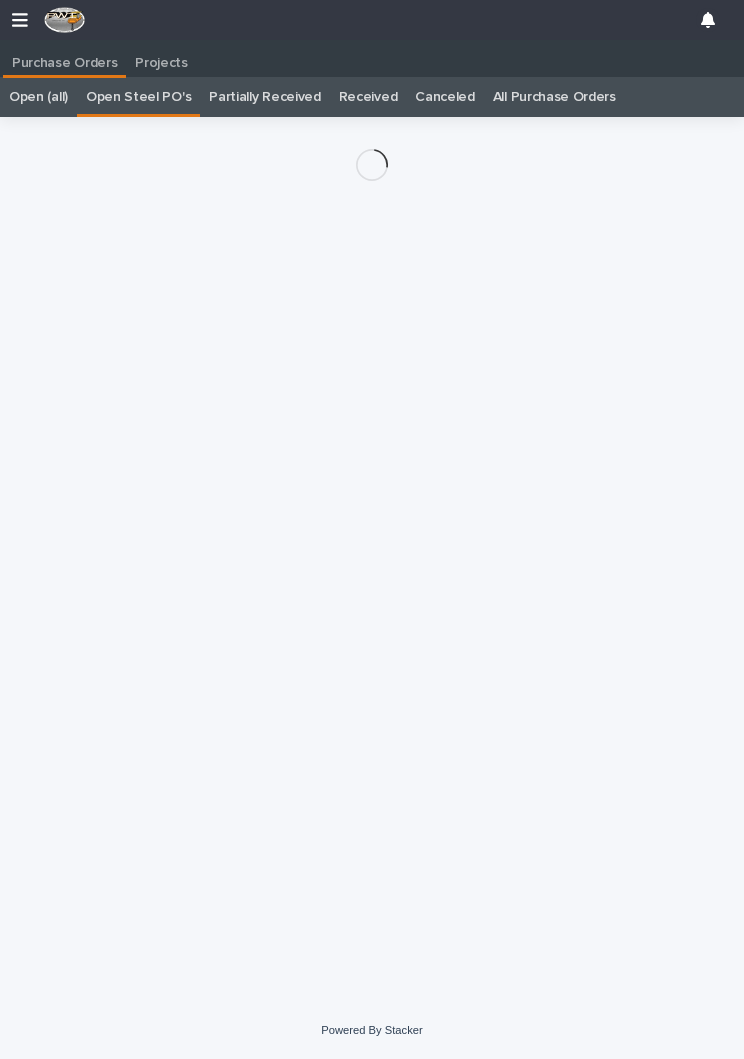 scroll, scrollTop: 31, scrollLeft: 0, axis: vertical 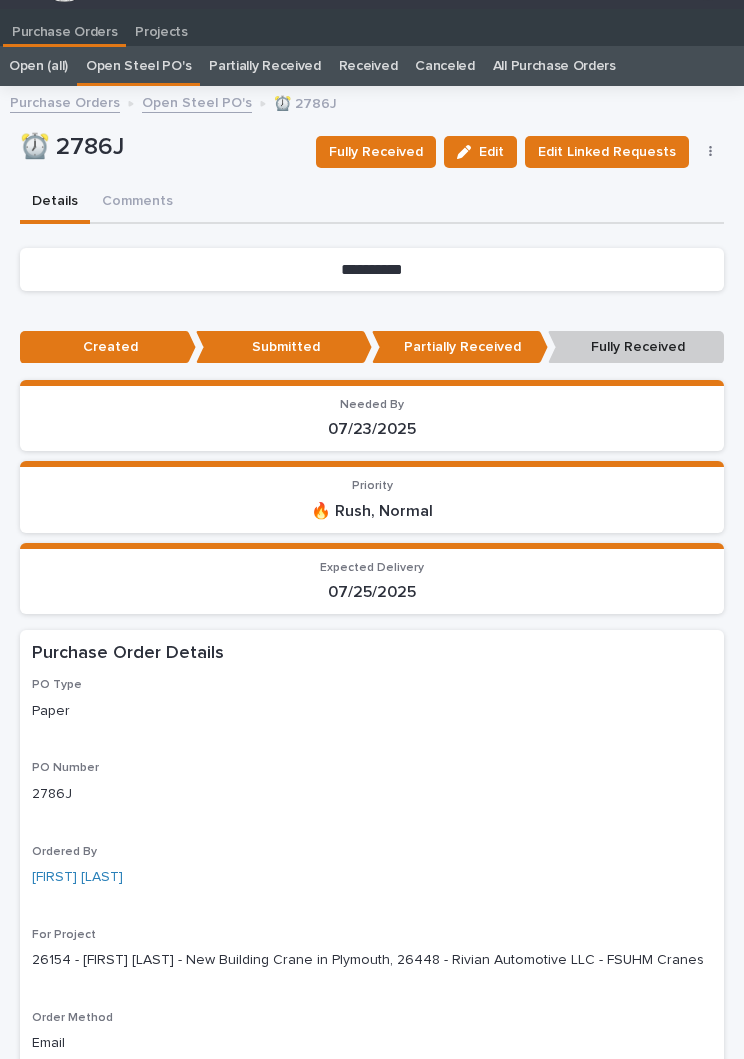 click on "Fully Received" at bounding box center [376, 152] 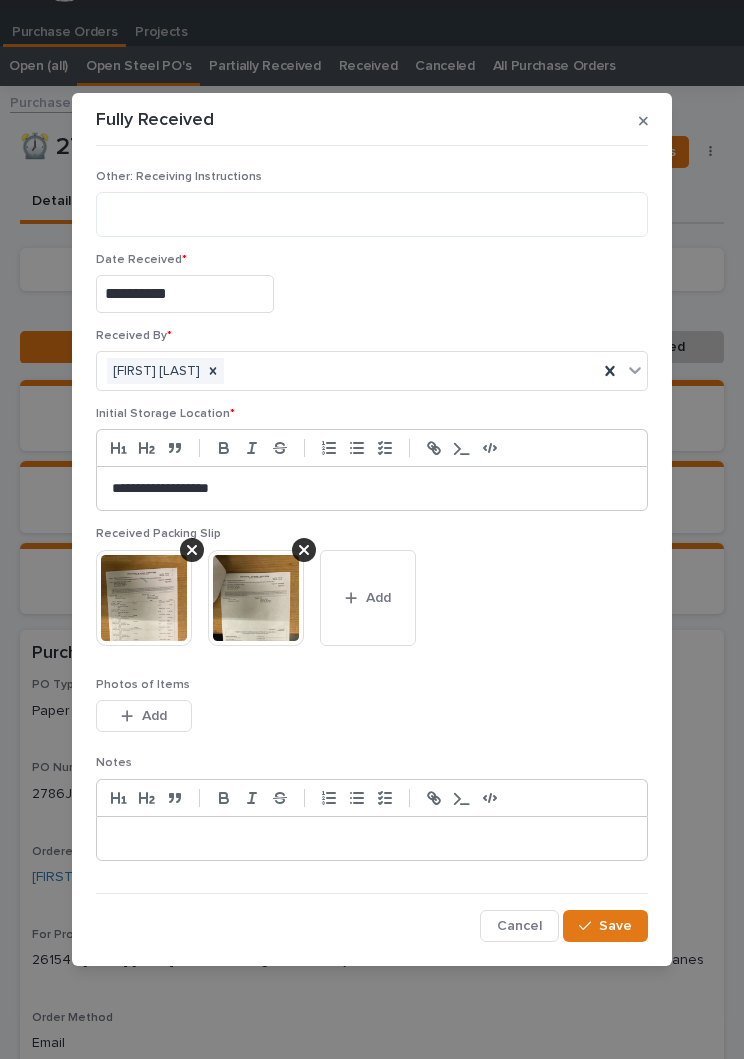 click at bounding box center (256, 598) 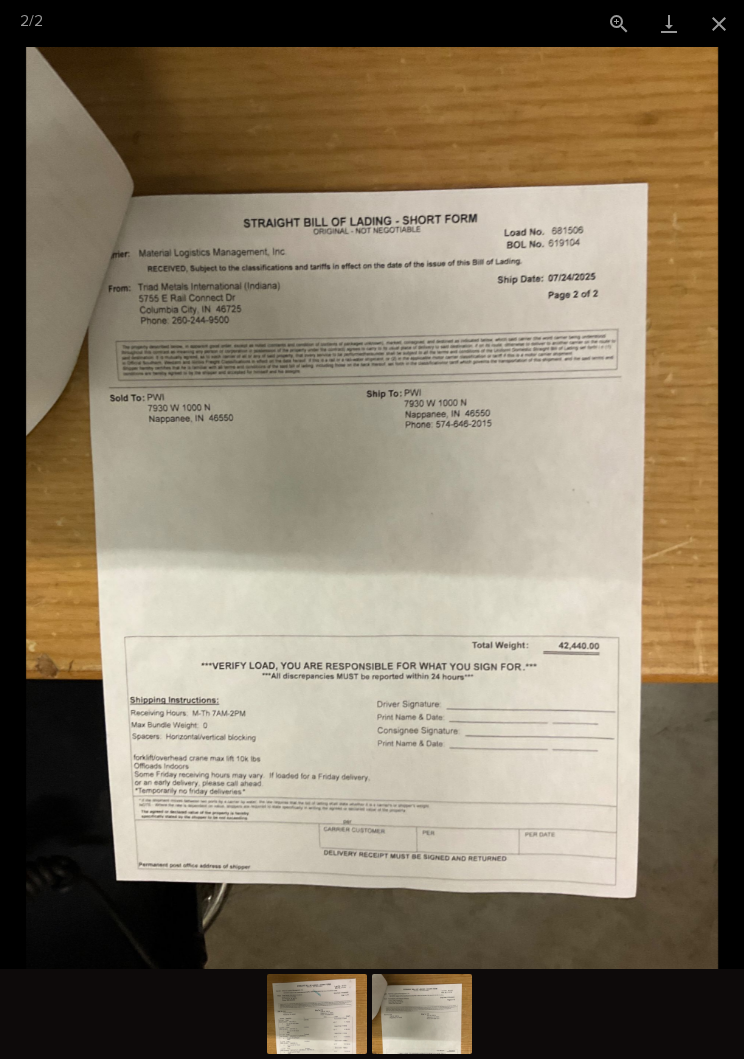 click at bounding box center [719, 23] 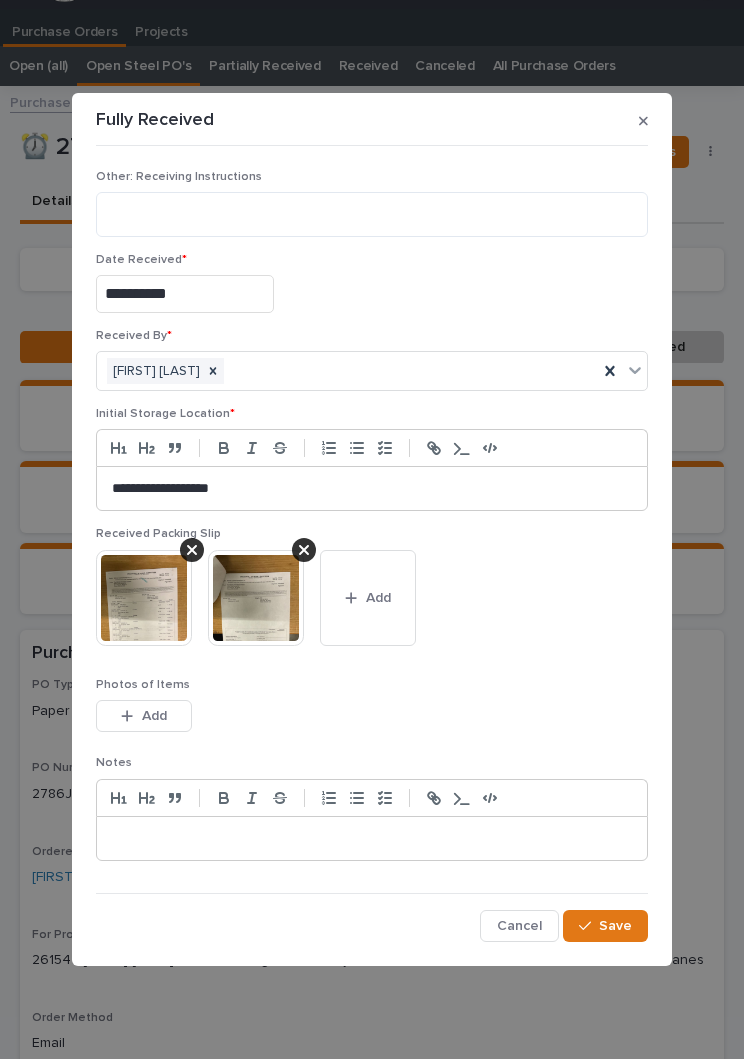 click on "Add" at bounding box center [378, 598] 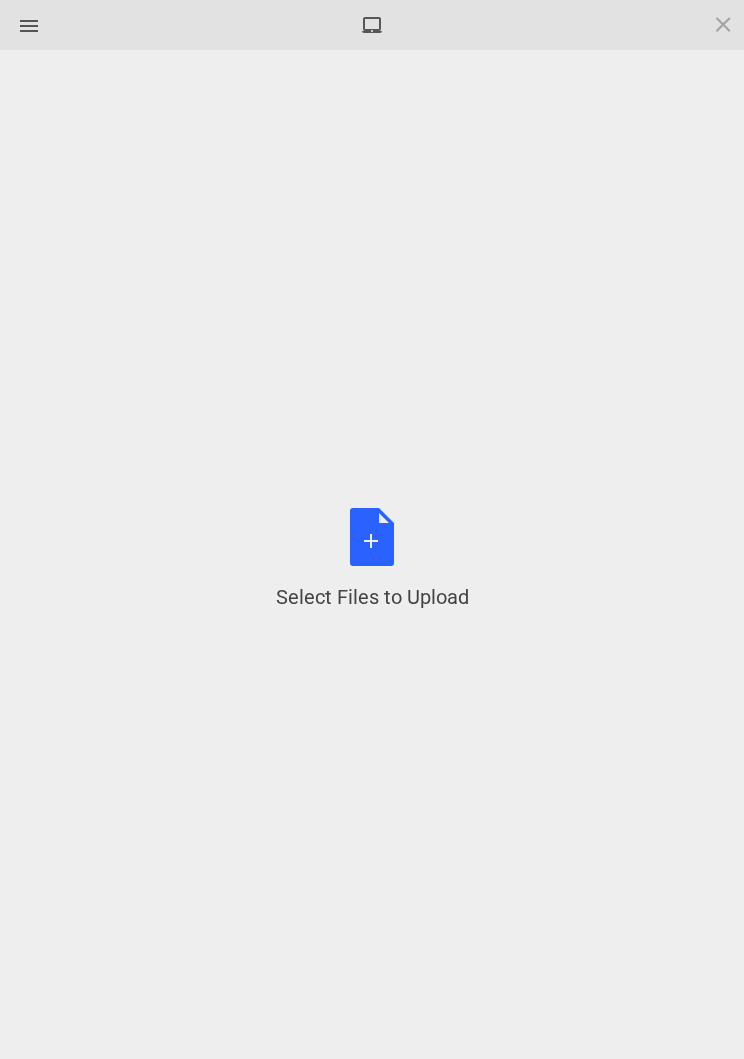 click on "Select Files to Upload
or Drag and Drop, Copy and Paste Files" at bounding box center [372, 559] 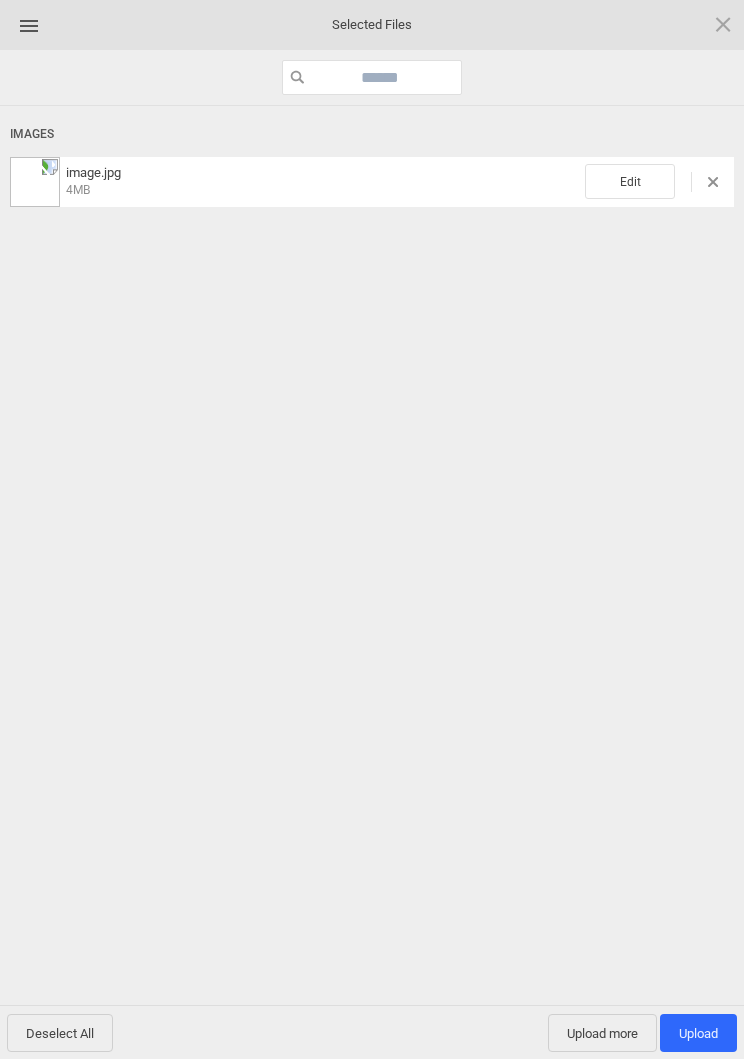 click on "Edit" at bounding box center [630, 181] 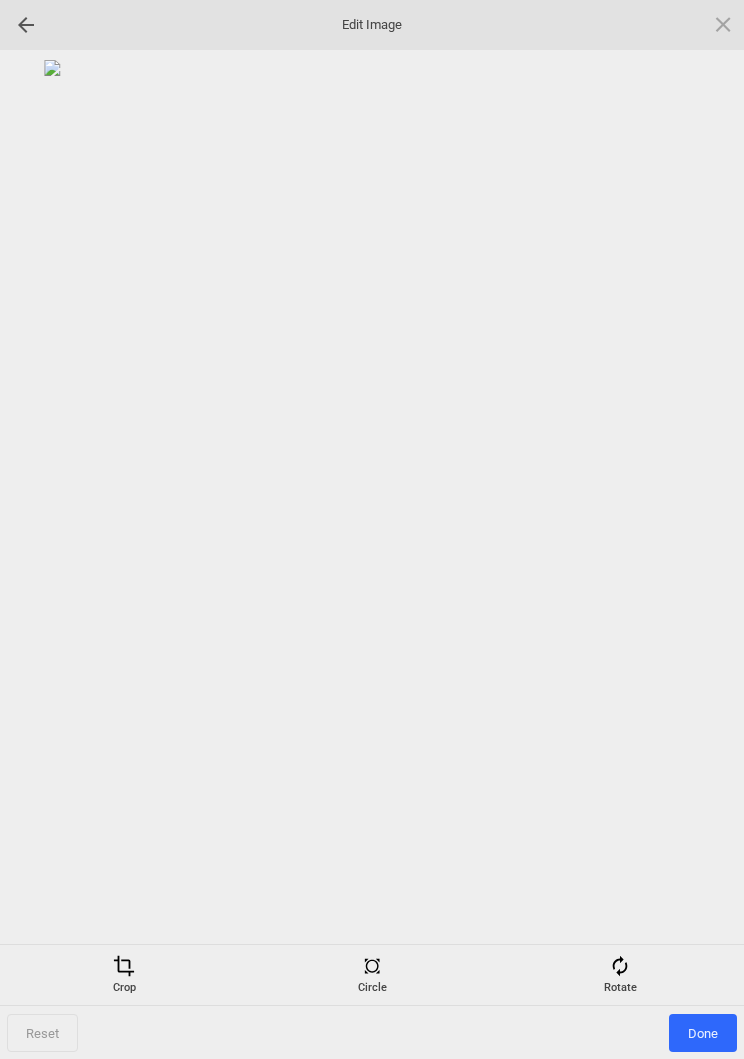 click on "Reset
Done" at bounding box center (372, 559) 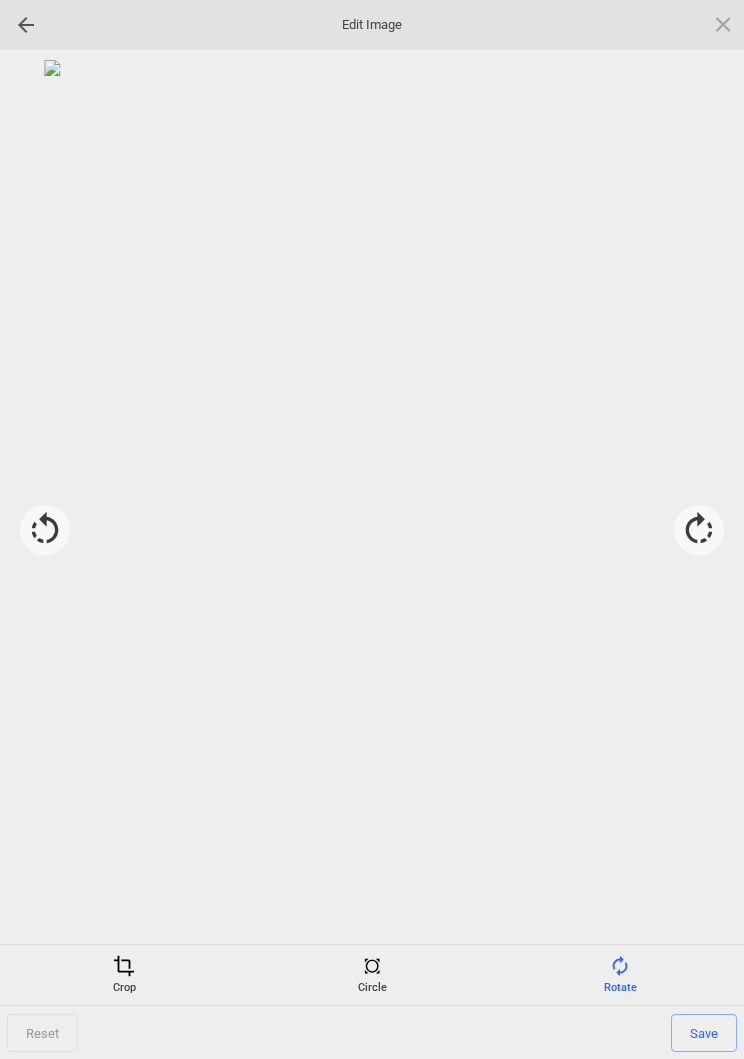 click at bounding box center [699, 530] 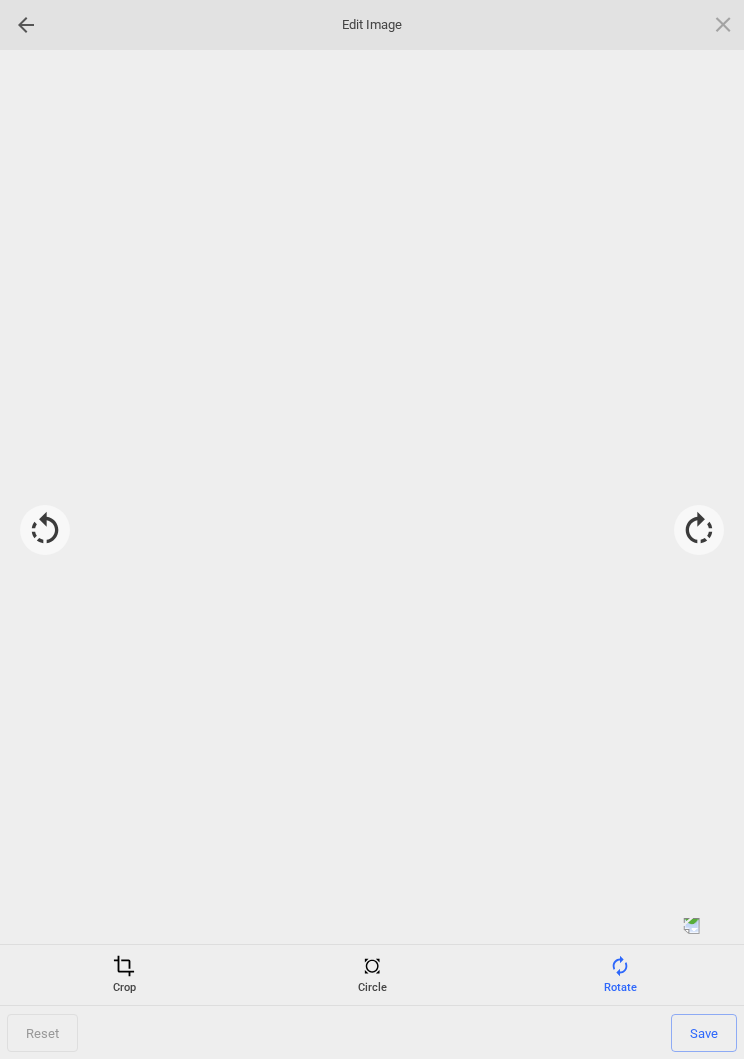 click at bounding box center [699, 530] 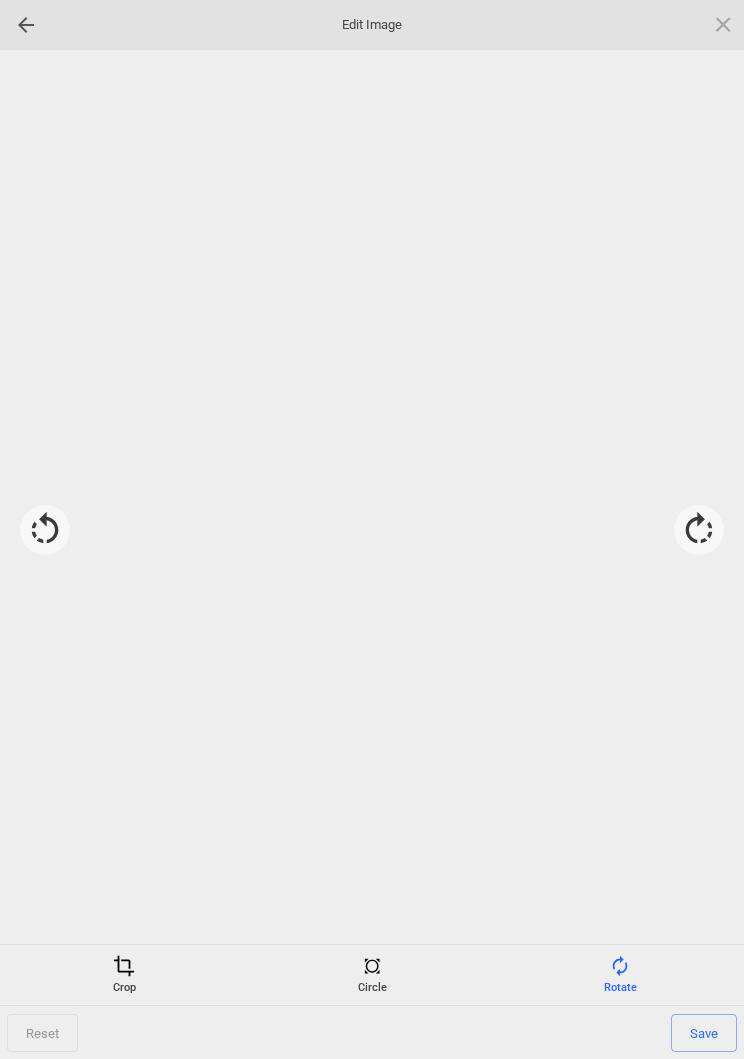 click at bounding box center [699, 530] 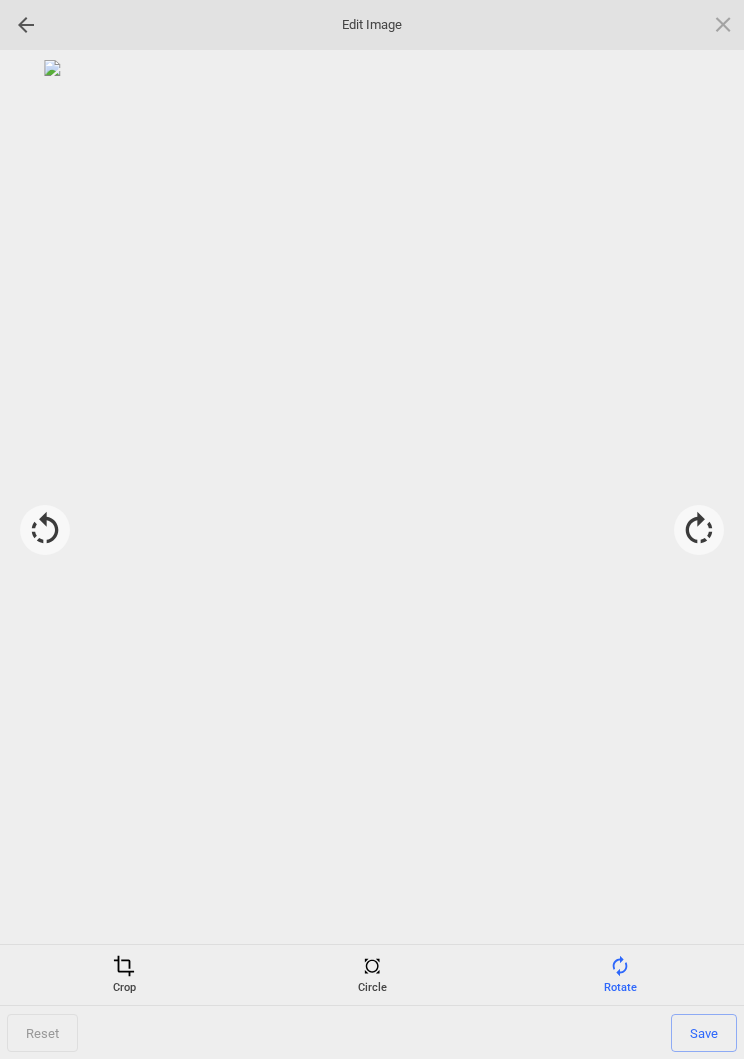click on "Save" at bounding box center [704, 1033] 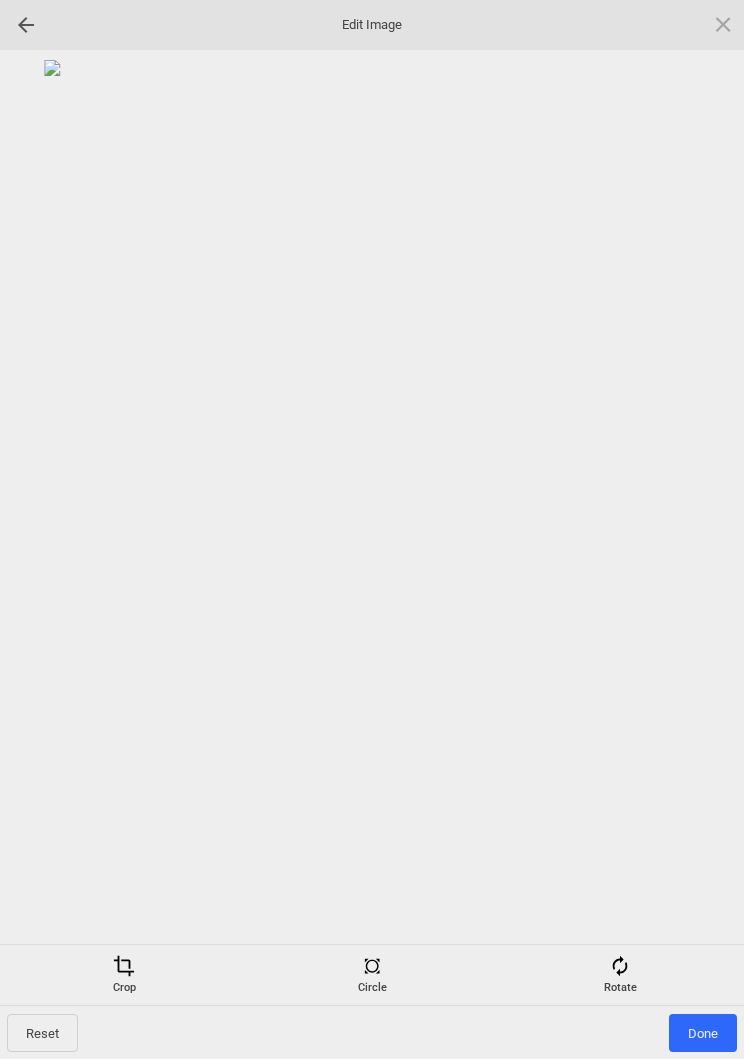 click on "Done" at bounding box center [703, 1033] 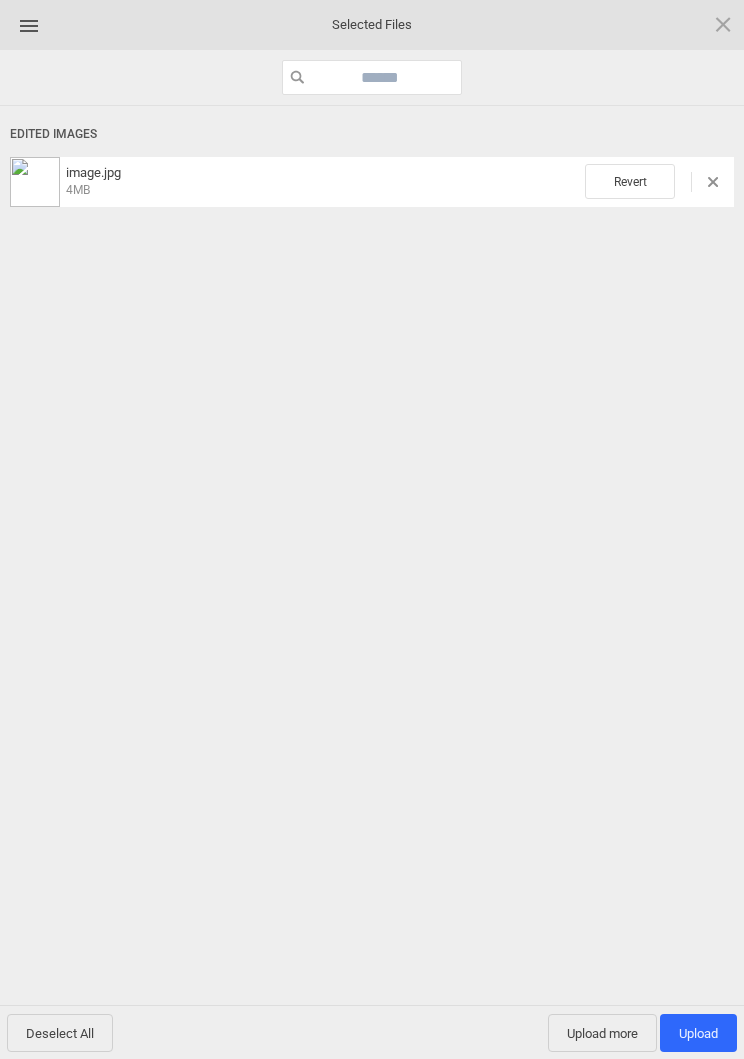 click on "Upload more" at bounding box center (602, 1033) 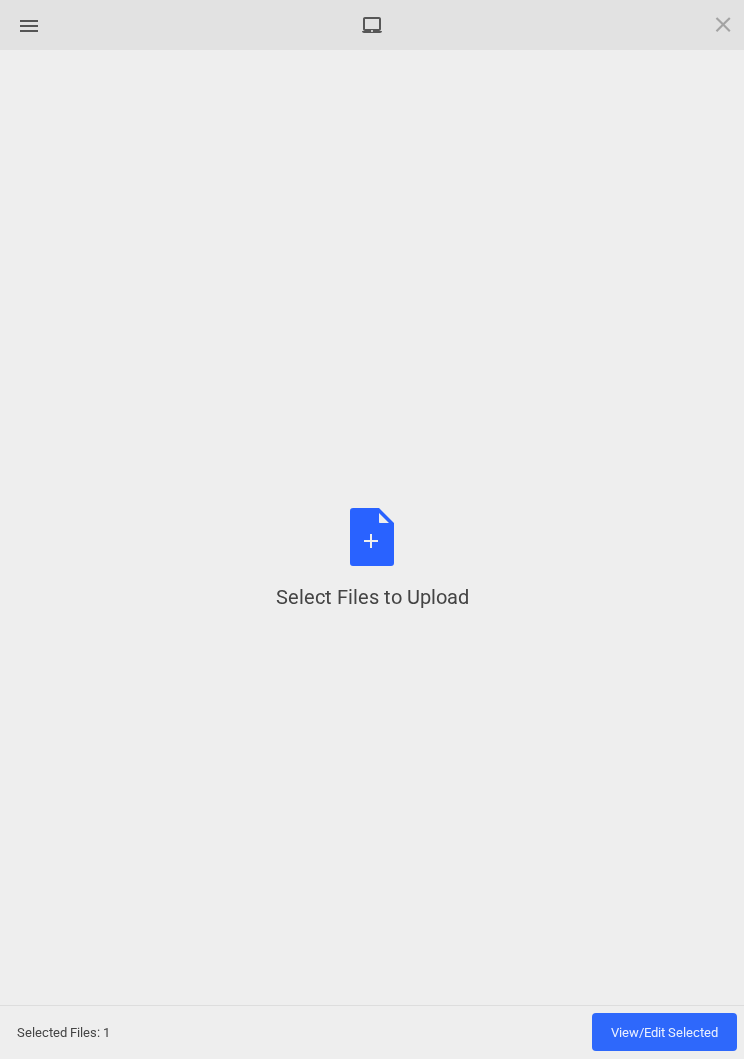 click on "Select Files to Upload
or Drag and Drop, Copy and Paste Files" at bounding box center (372, 559) 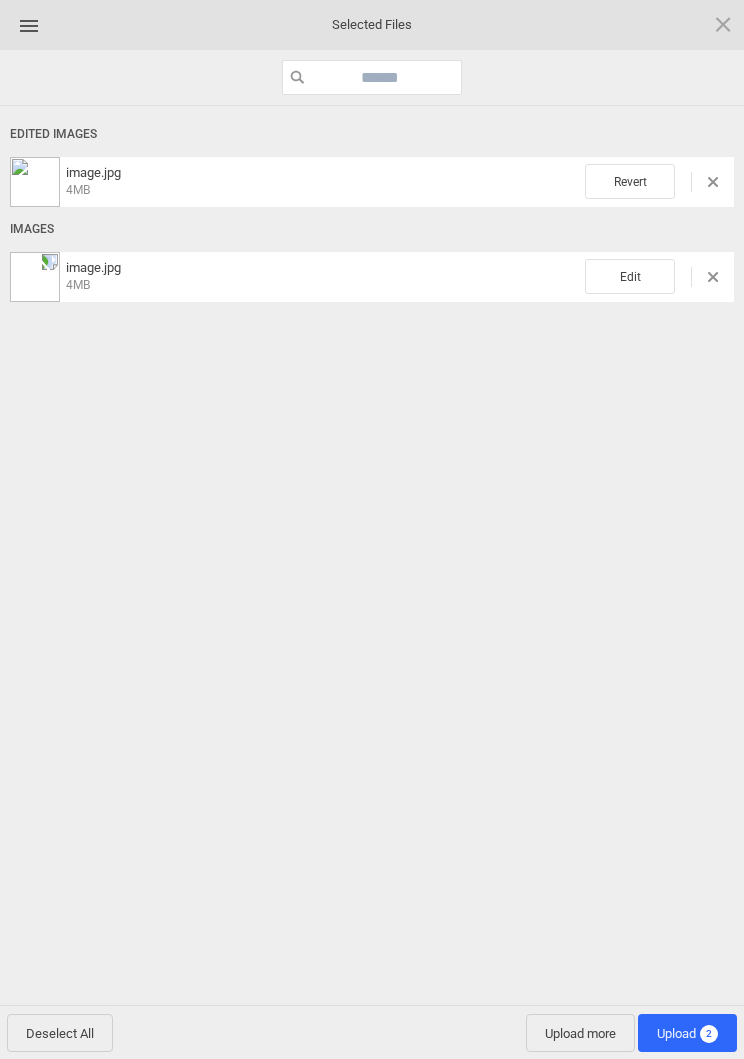click on "Edit" at bounding box center [630, 276] 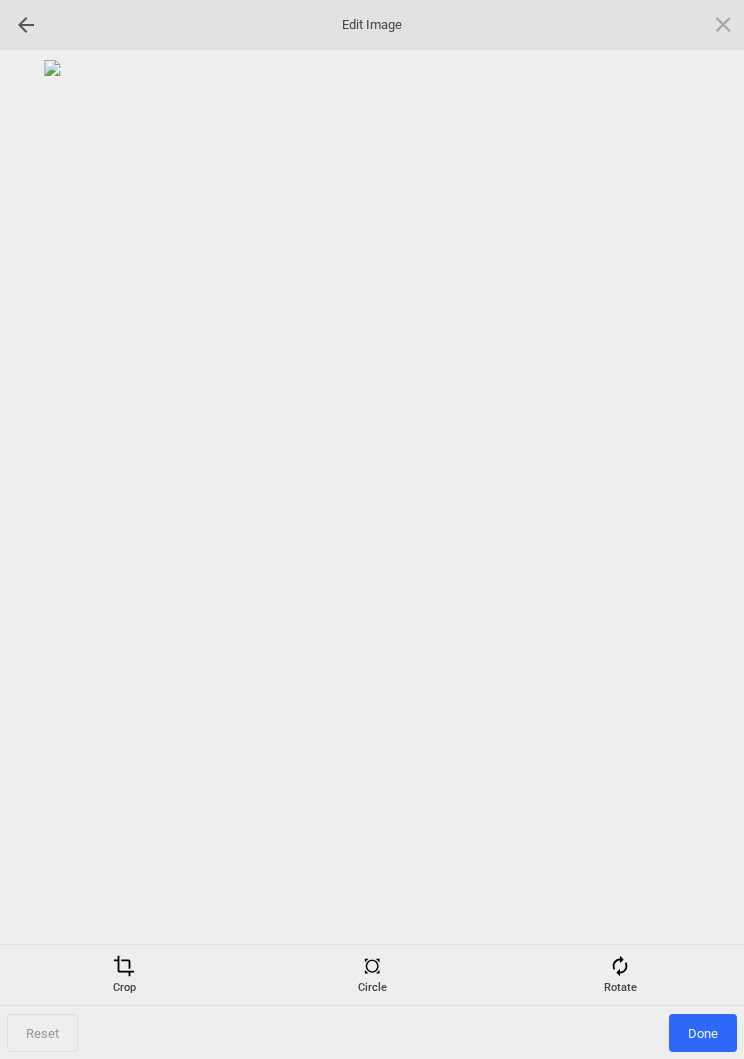 click on "Rotate" at bounding box center (620, 975) 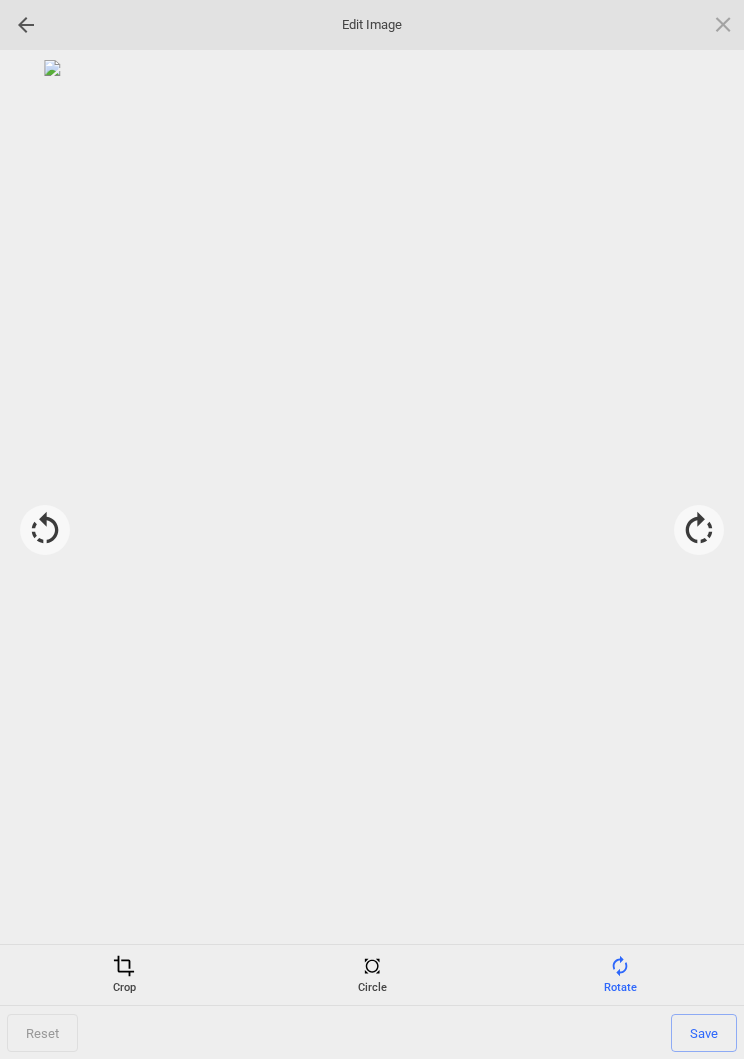 click at bounding box center [699, 530] 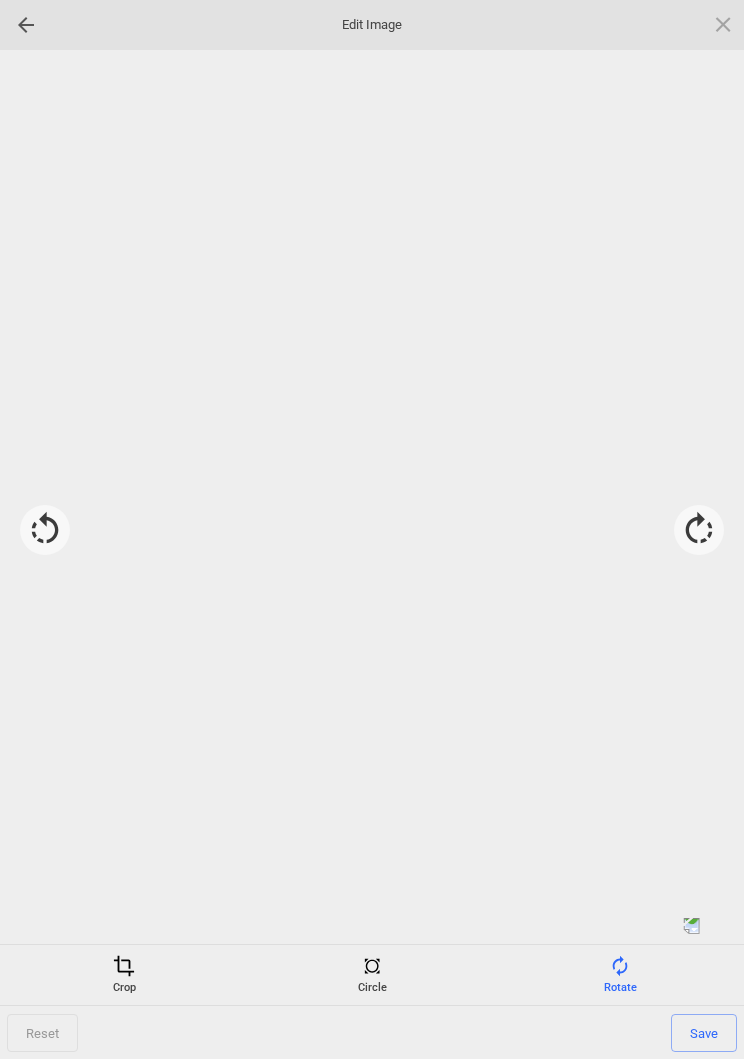 click at bounding box center (699, 530) 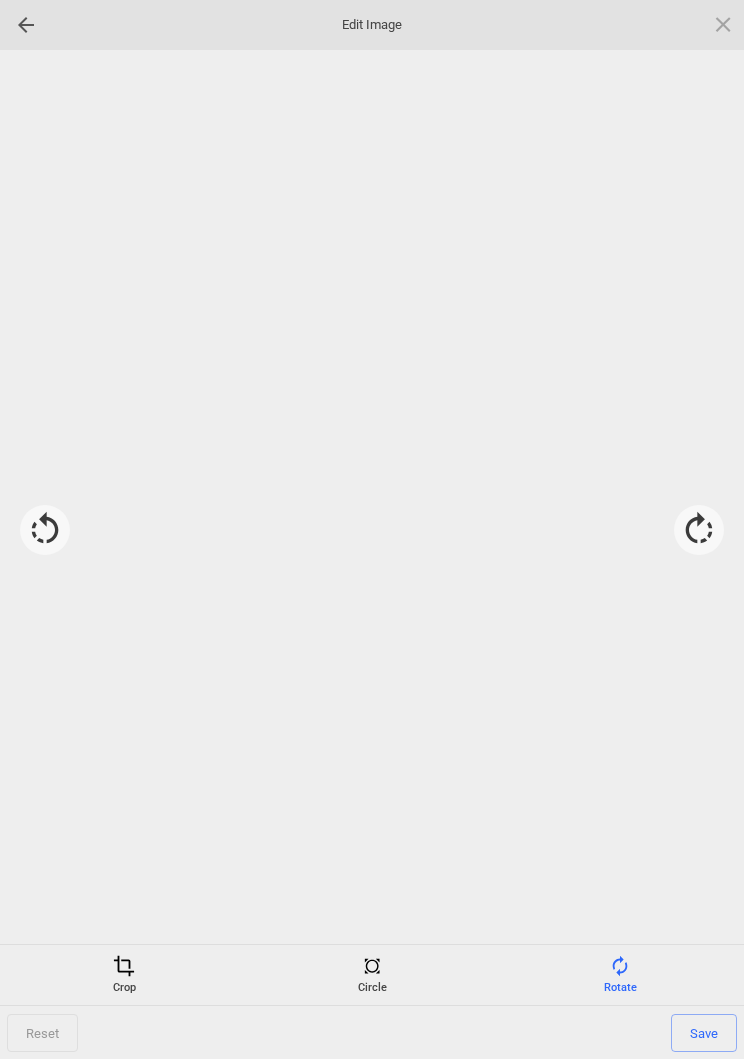 click at bounding box center (699, 530) 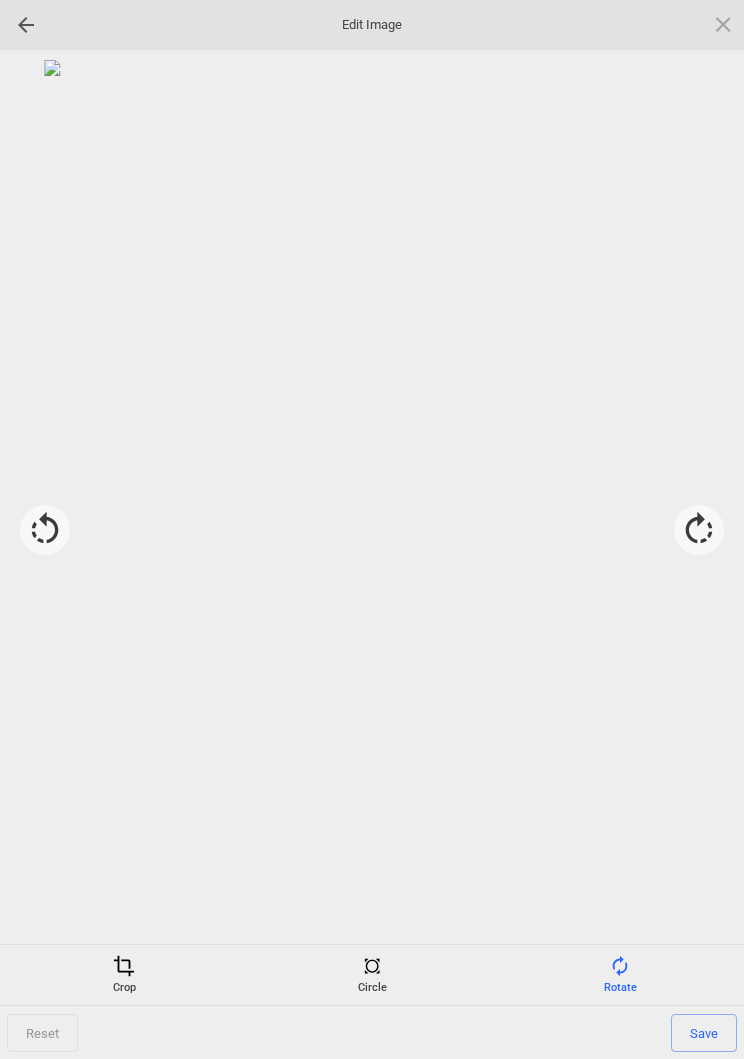 click on "Save" at bounding box center (704, 1033) 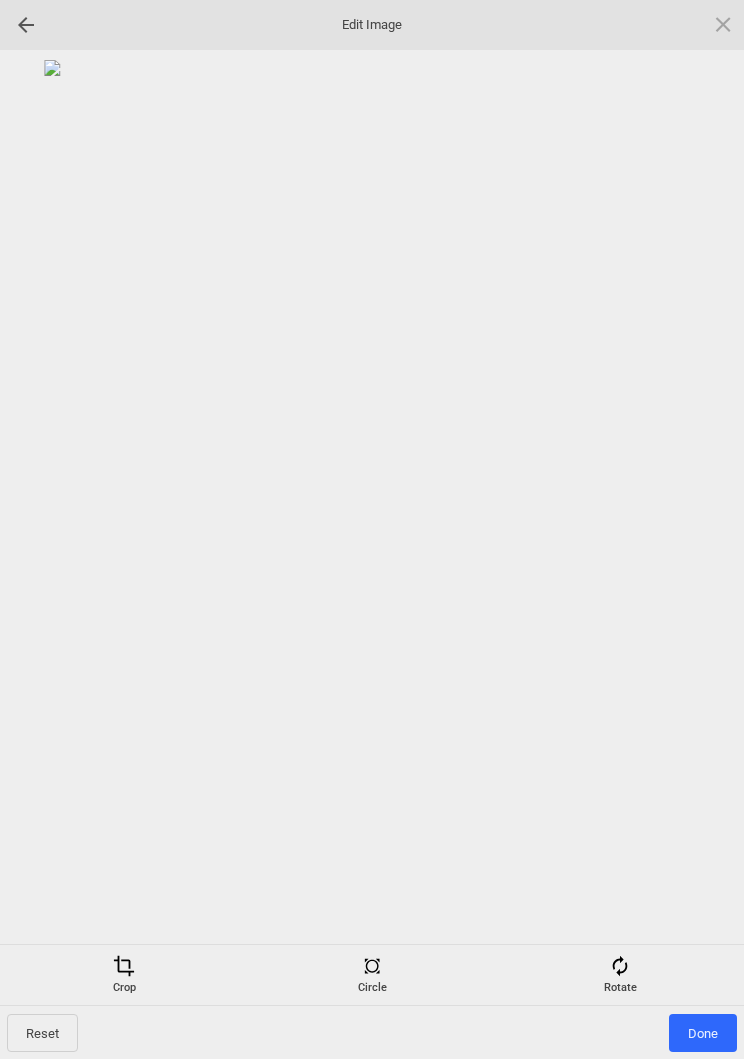 click on "Done" at bounding box center [703, 1033] 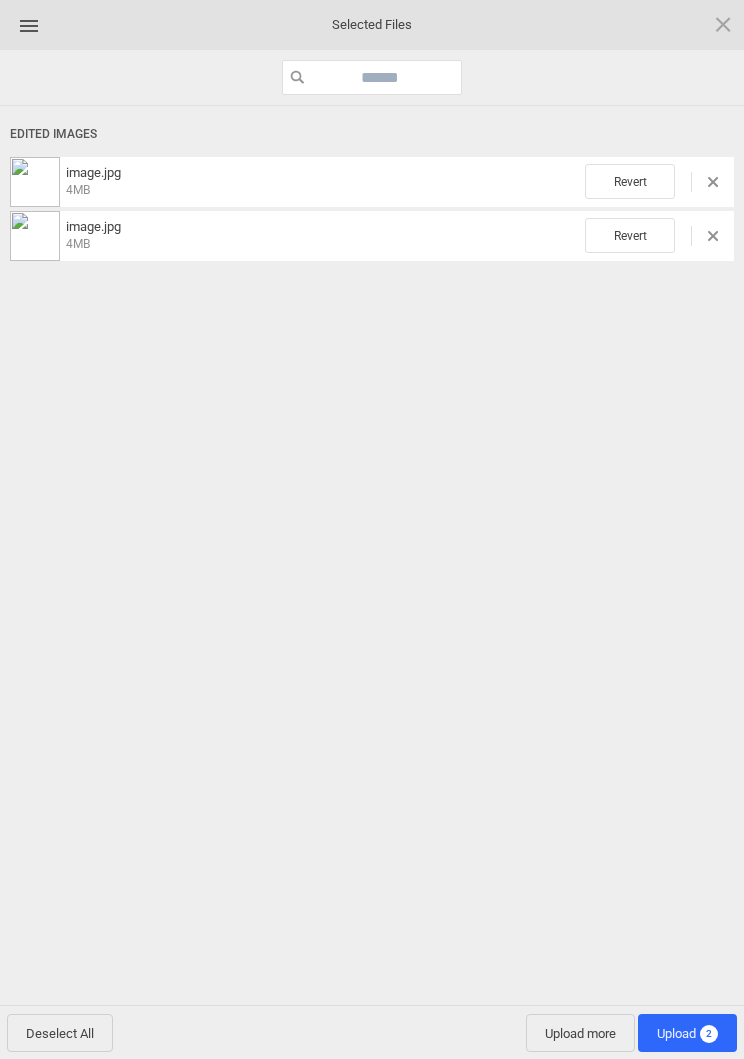click on "Upload
2" at bounding box center [687, 1033] 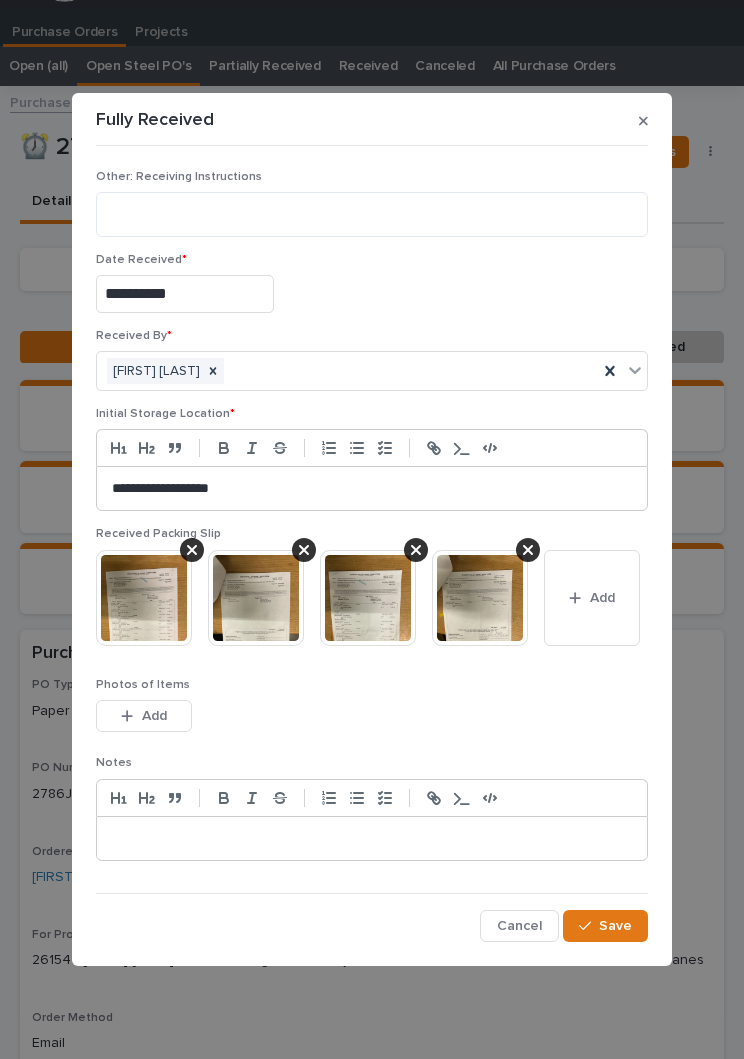 click on "Save" at bounding box center [615, 926] 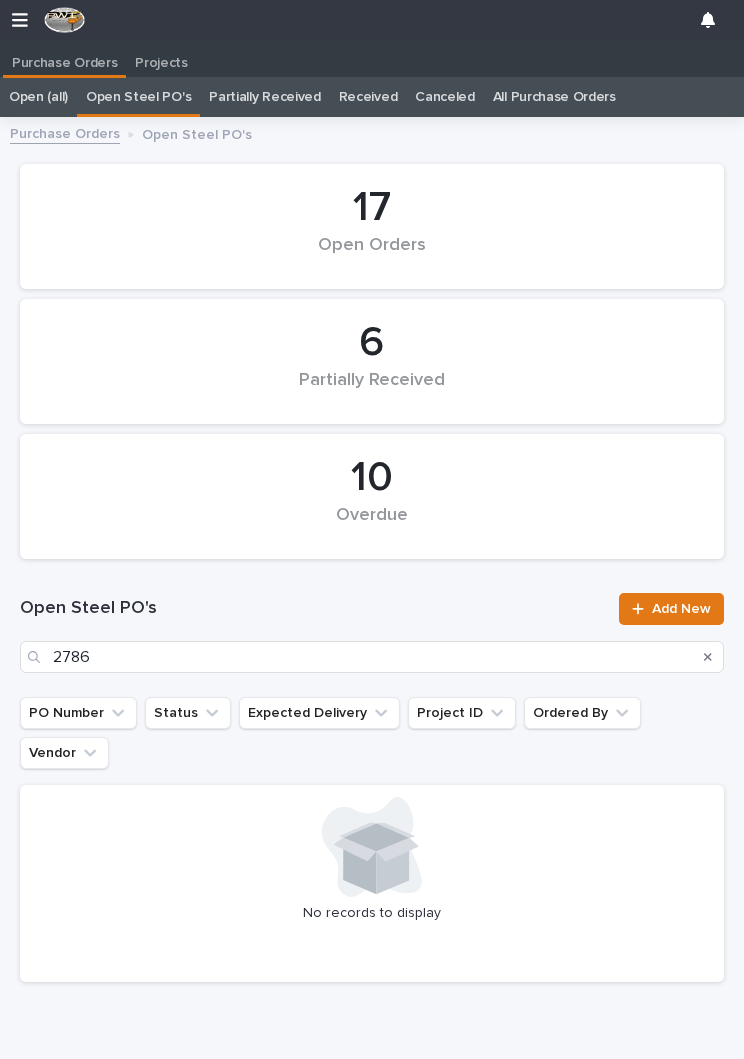 scroll, scrollTop: 15, scrollLeft: 0, axis: vertical 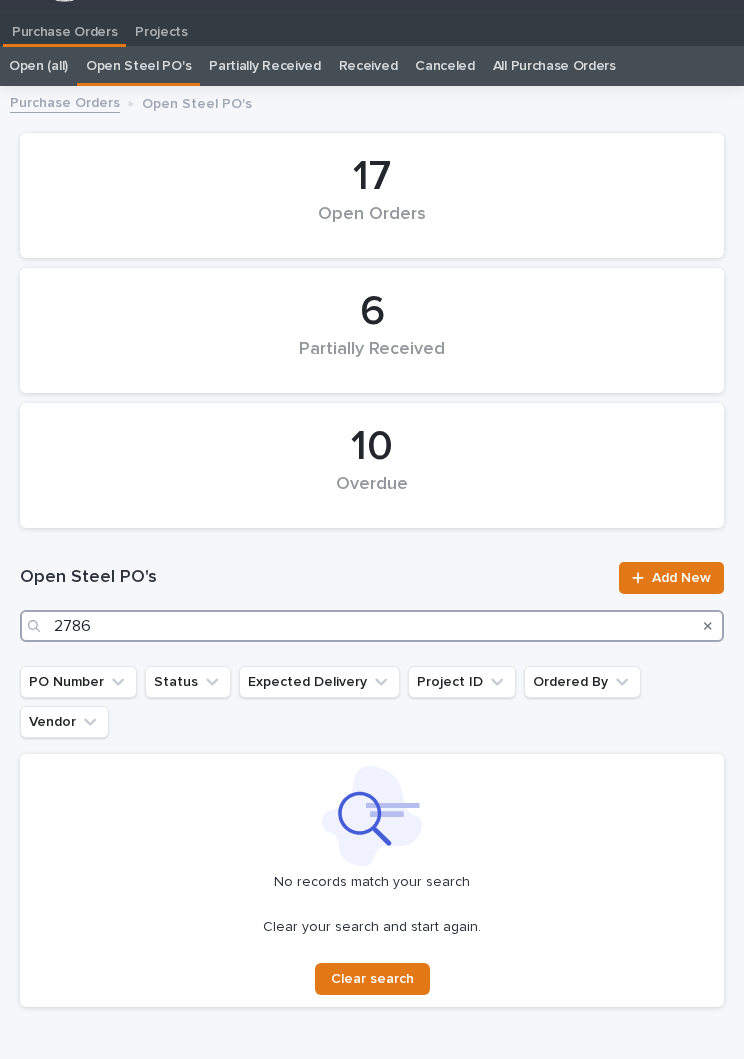 click on "2786" at bounding box center [372, 626] 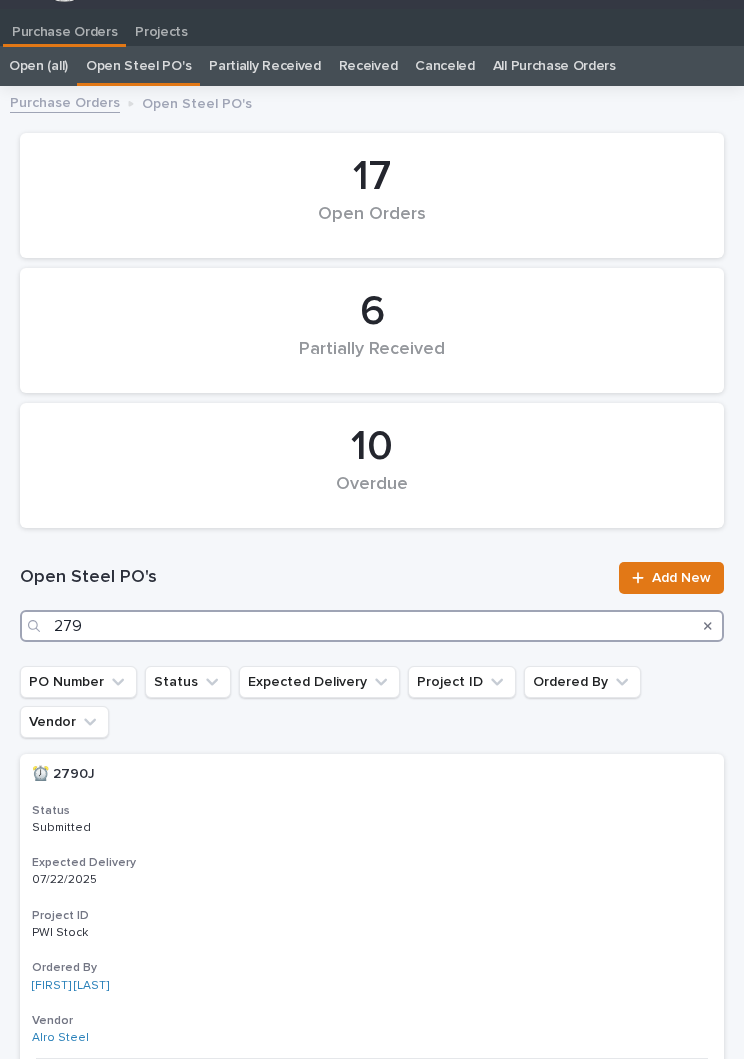type on "2797" 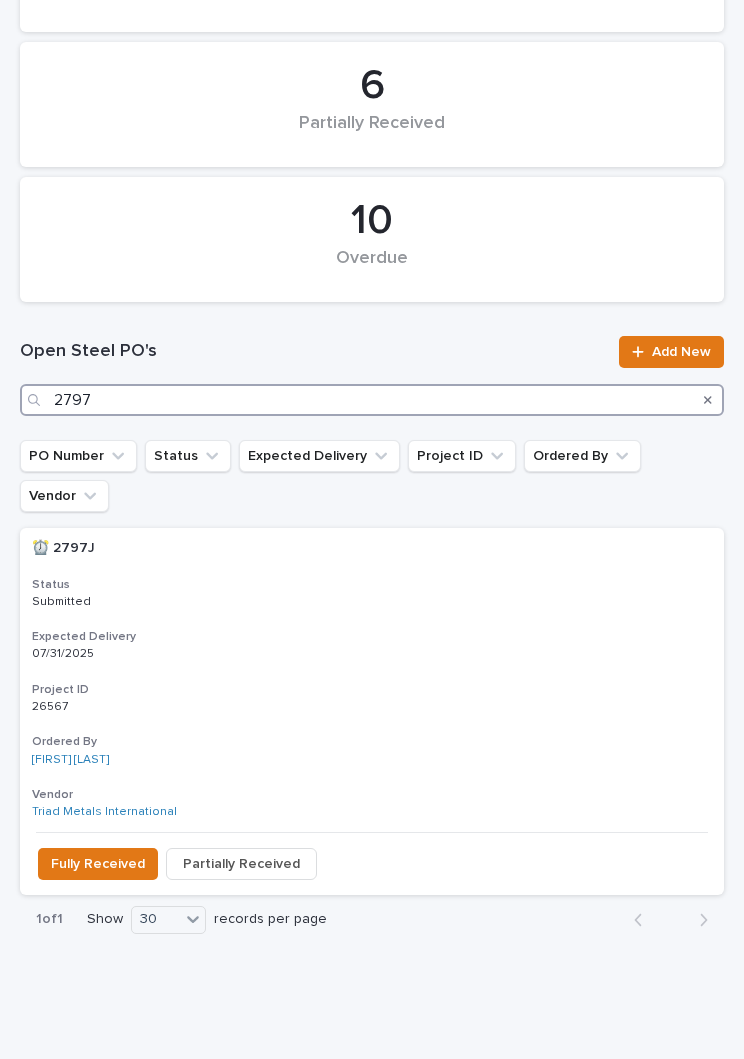 scroll, scrollTop: 255, scrollLeft: 0, axis: vertical 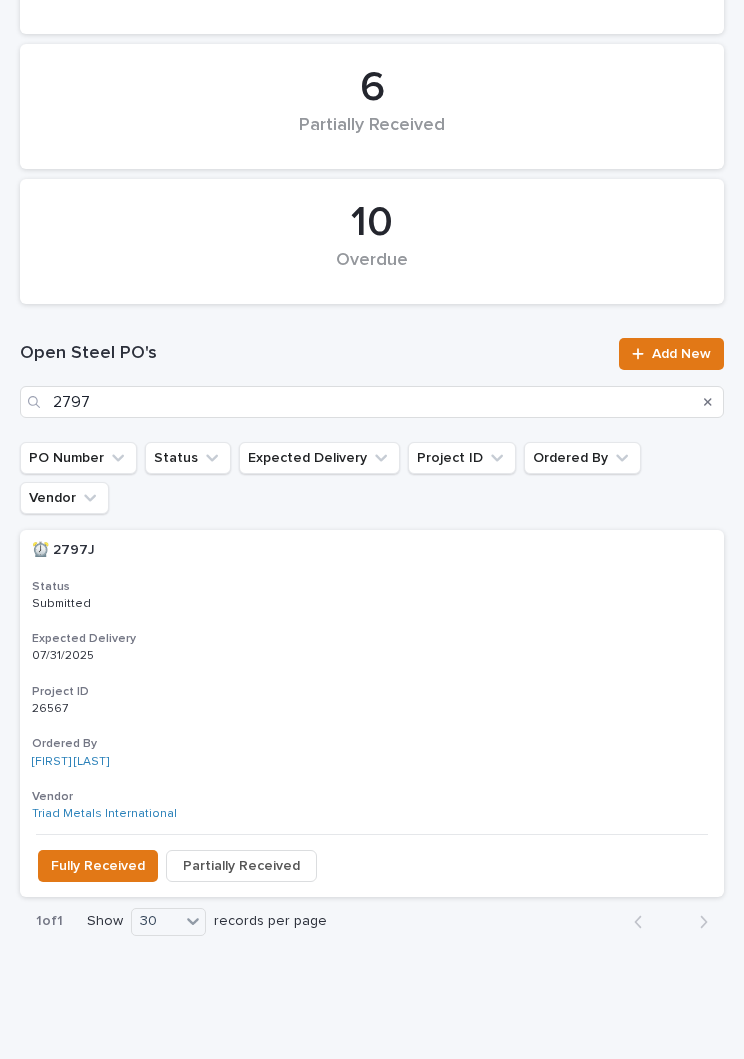 click on "⏰ 2797J ⏰ 2797J   Status Submitted Expected Delivery 07/31/2025 Project ID 26567 26567   Ordered By [FIRST] [LAST]   Vendor Triad Metals International" at bounding box center [372, 682] 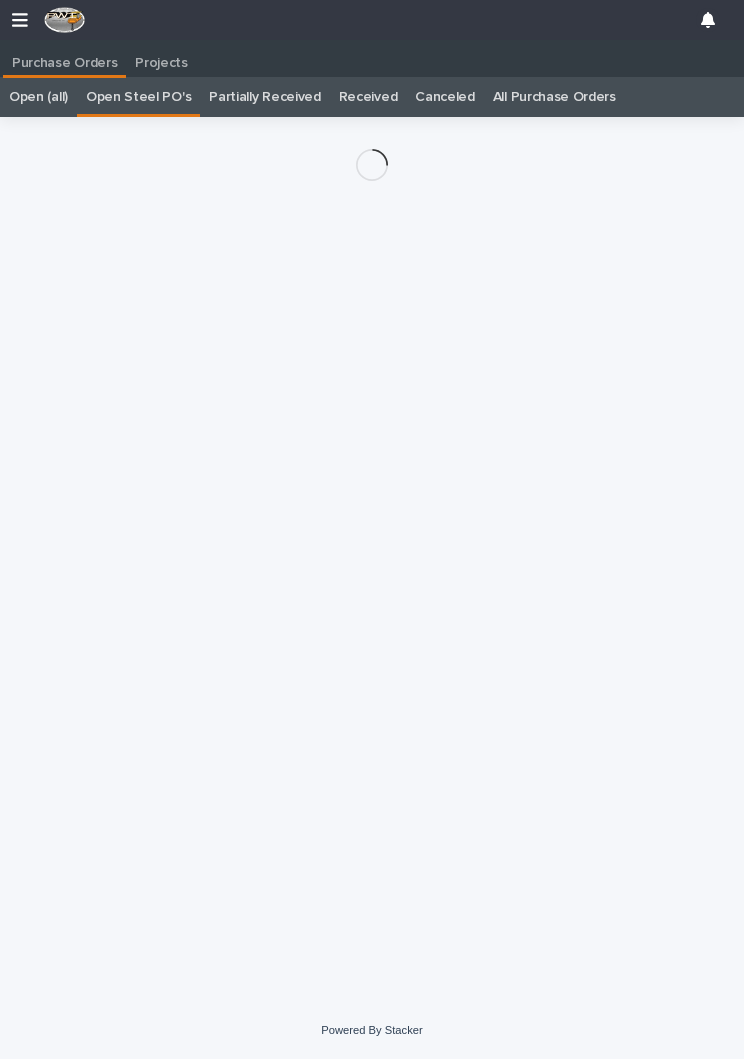 scroll, scrollTop: 12, scrollLeft: 0, axis: vertical 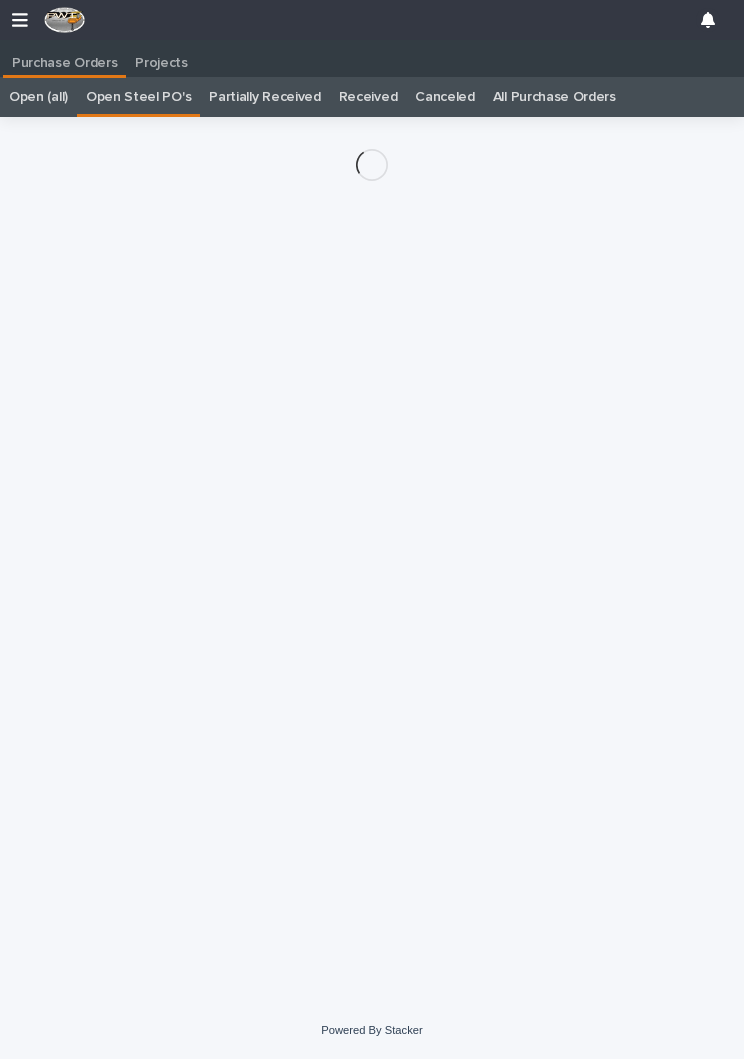 click on "Powered By Stacker" at bounding box center [372, 1030] 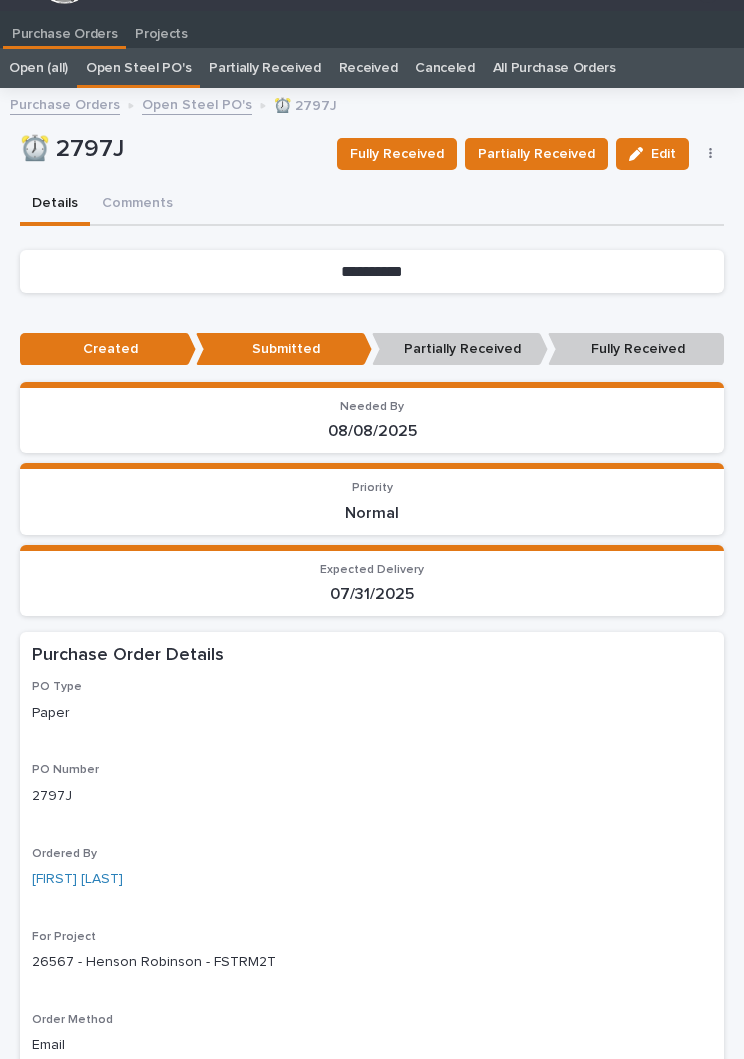 click on "Fully Received" at bounding box center (397, 154) 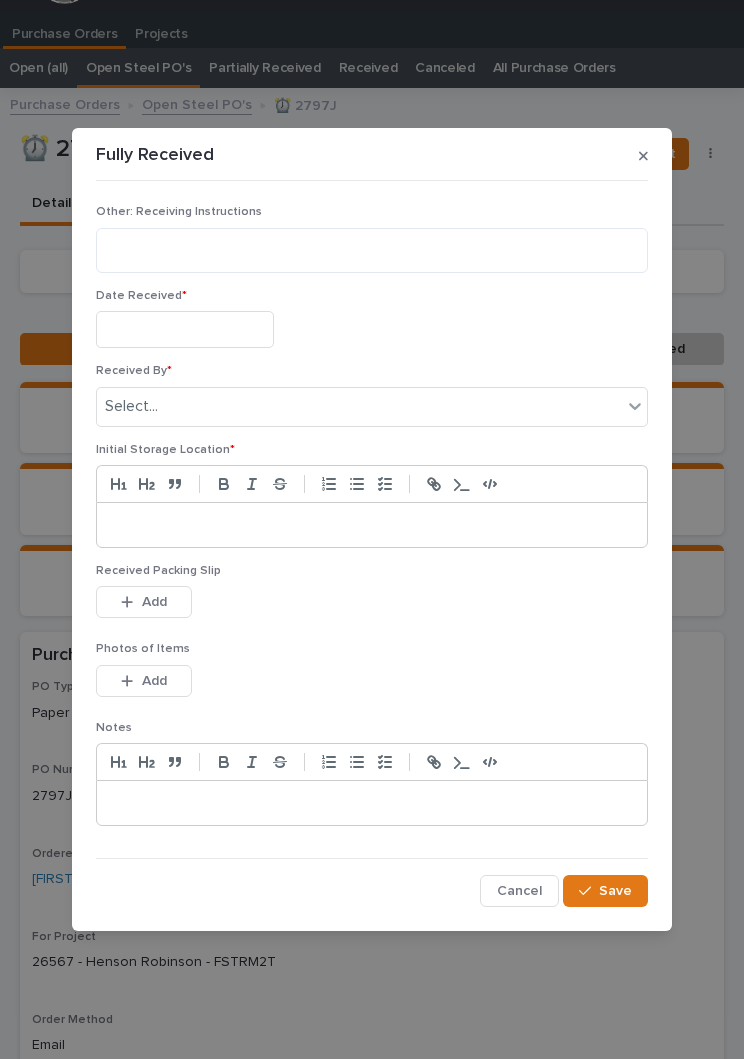 click at bounding box center [185, 329] 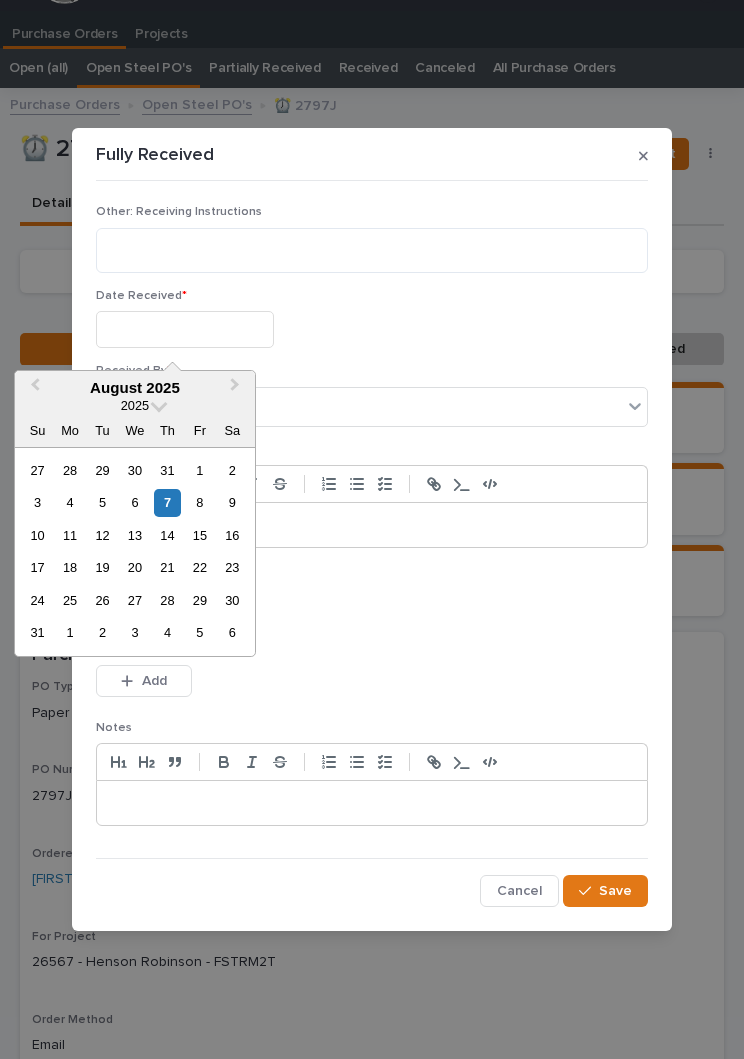 click on "7" at bounding box center [167, 502] 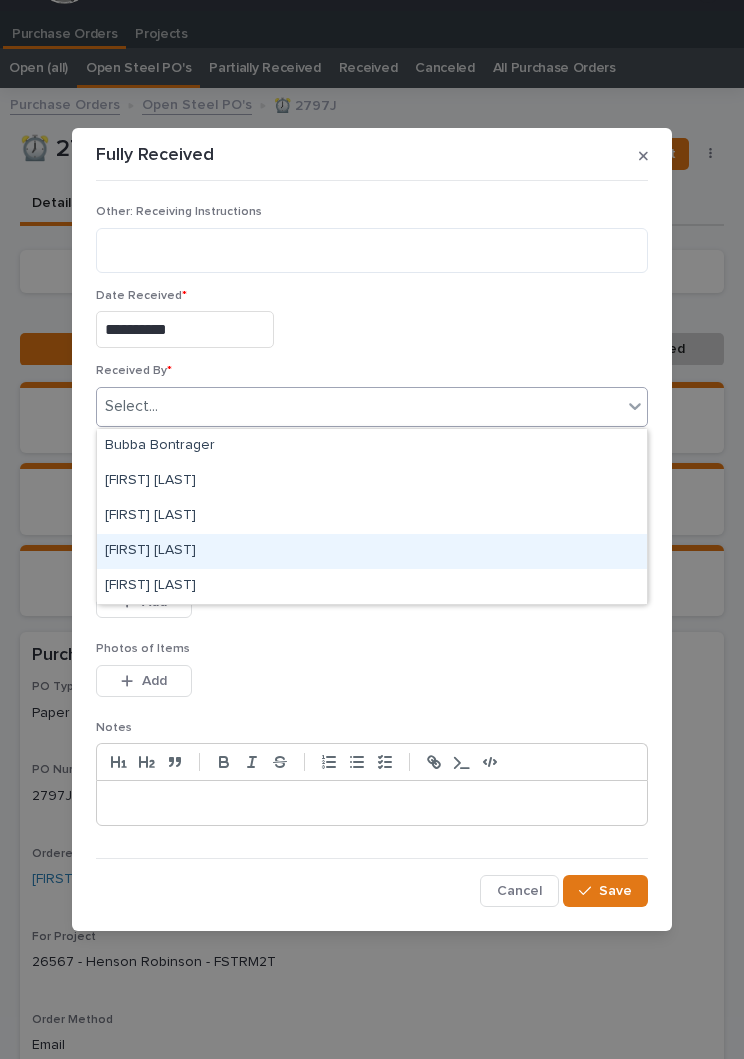 click on "[FIRST] [LAST]" at bounding box center [372, 551] 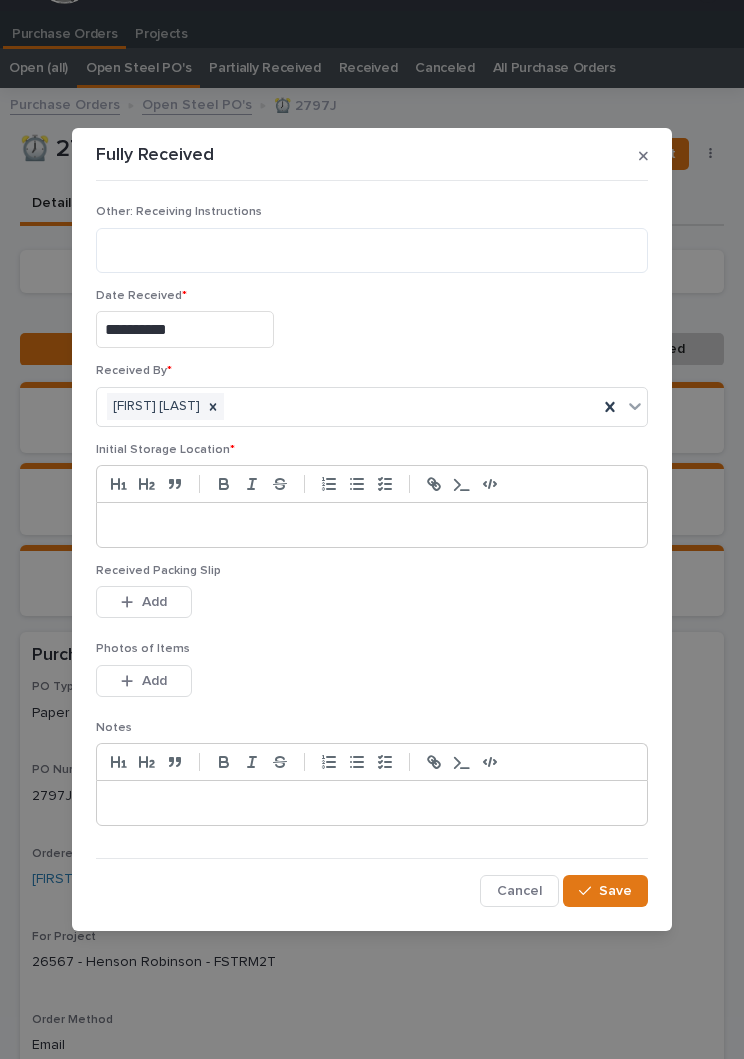 click at bounding box center (372, 525) 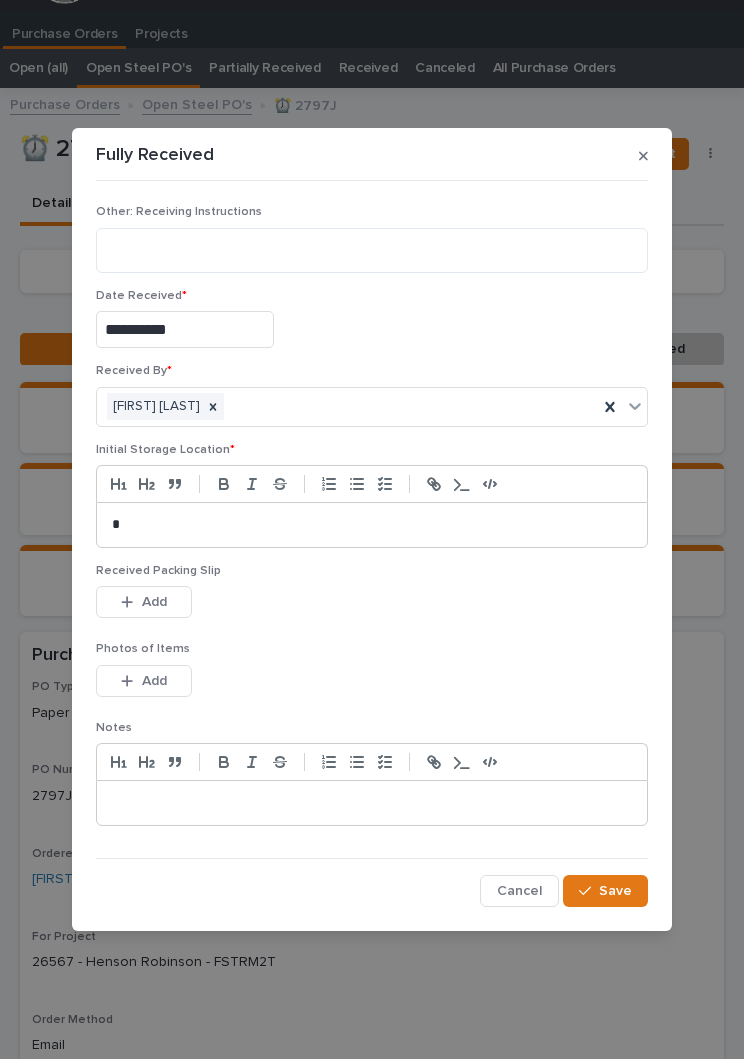 type 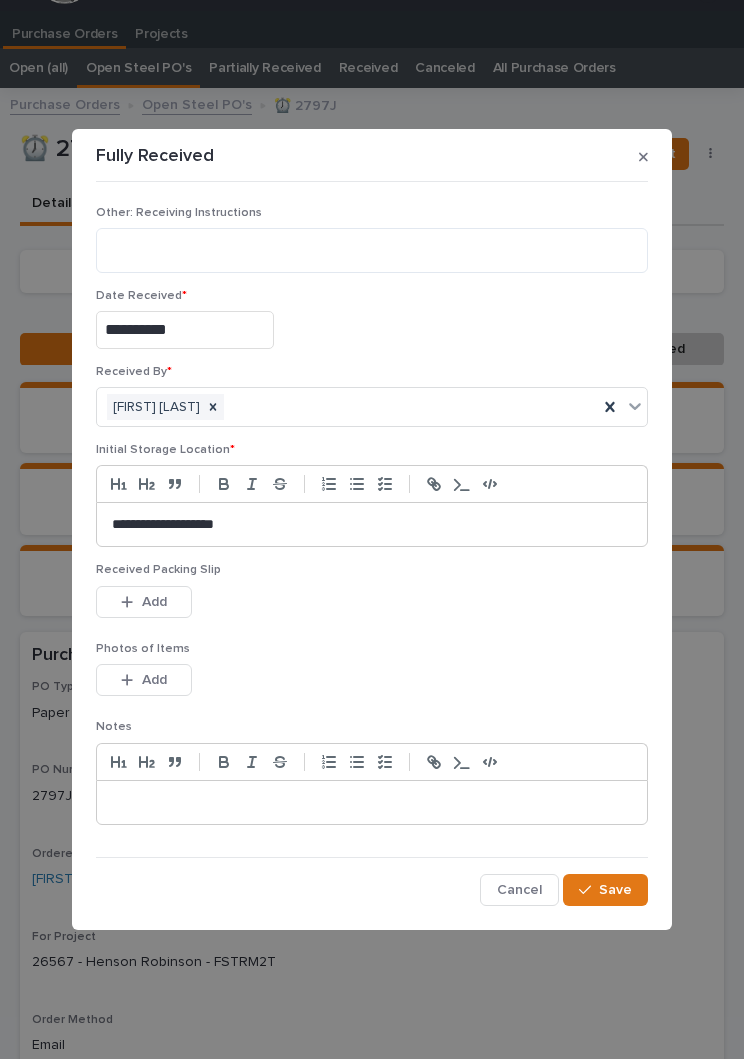 click on "This file cannot be opened Download File Add" at bounding box center (372, 606) 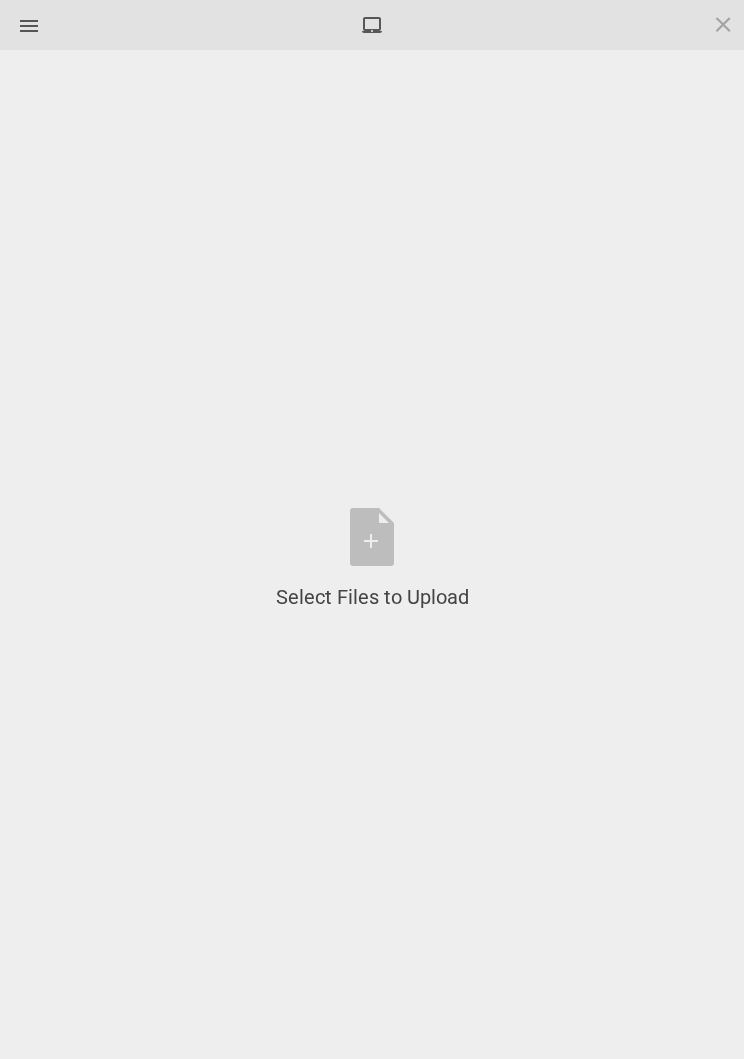 click on "Select Files to Upload
or Drag and Drop, Copy and Paste Files" at bounding box center [372, 559] 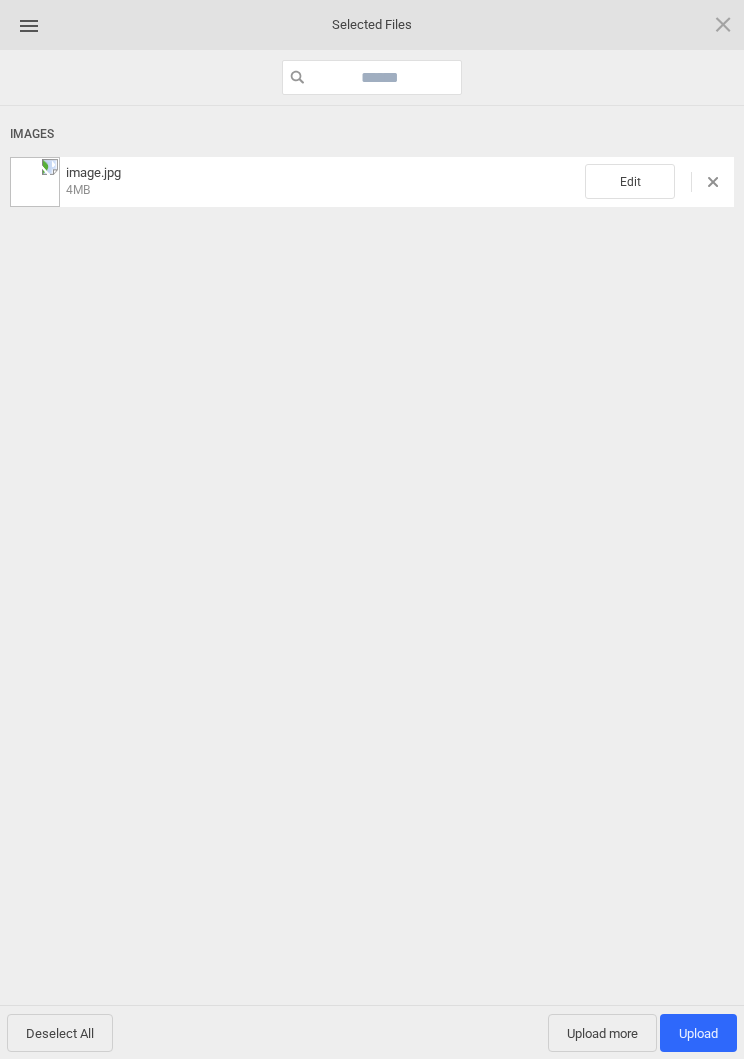 click on "Edit" at bounding box center [630, 181] 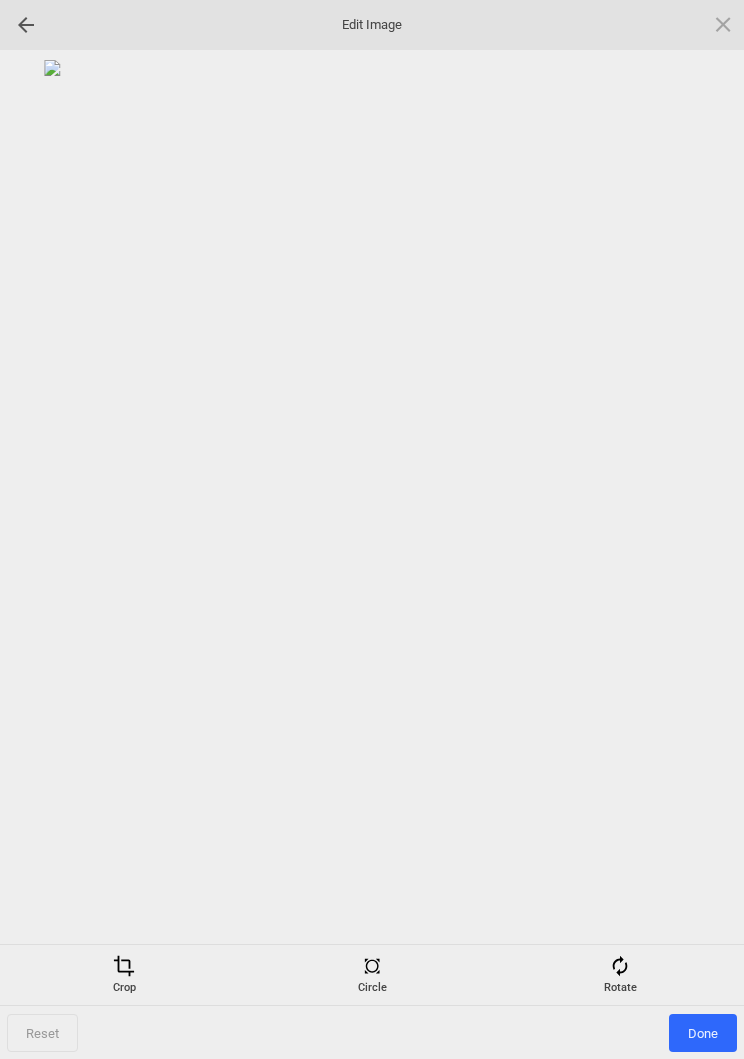 click on "Rotate" at bounding box center (620, 975) 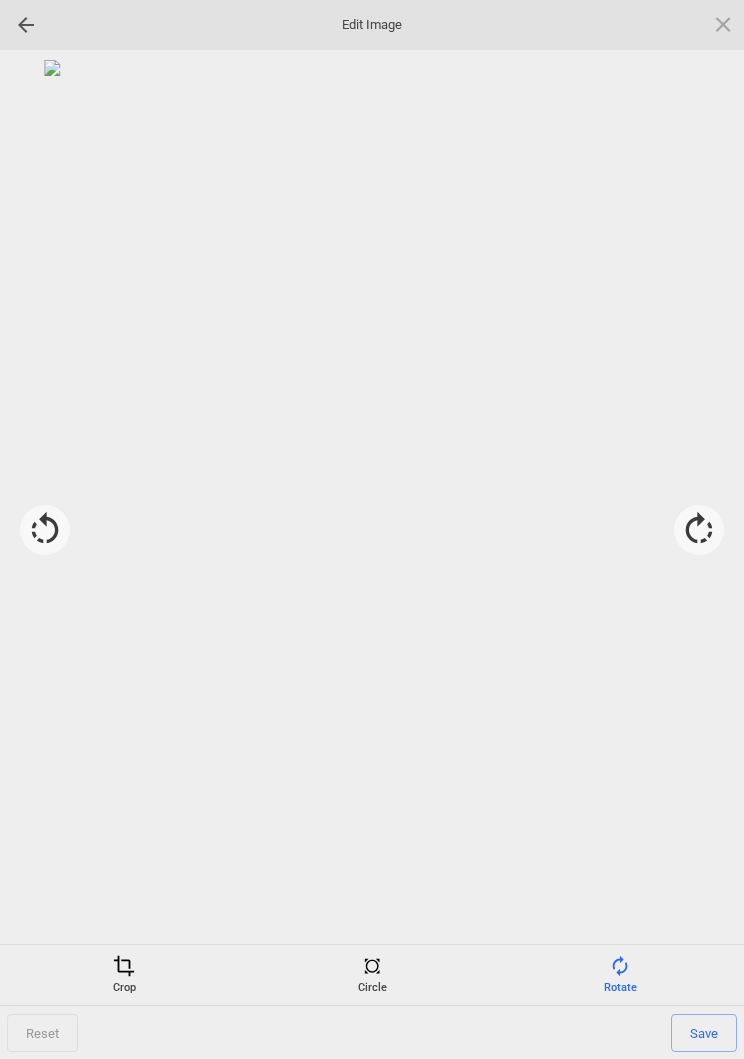click at bounding box center (699, 530) 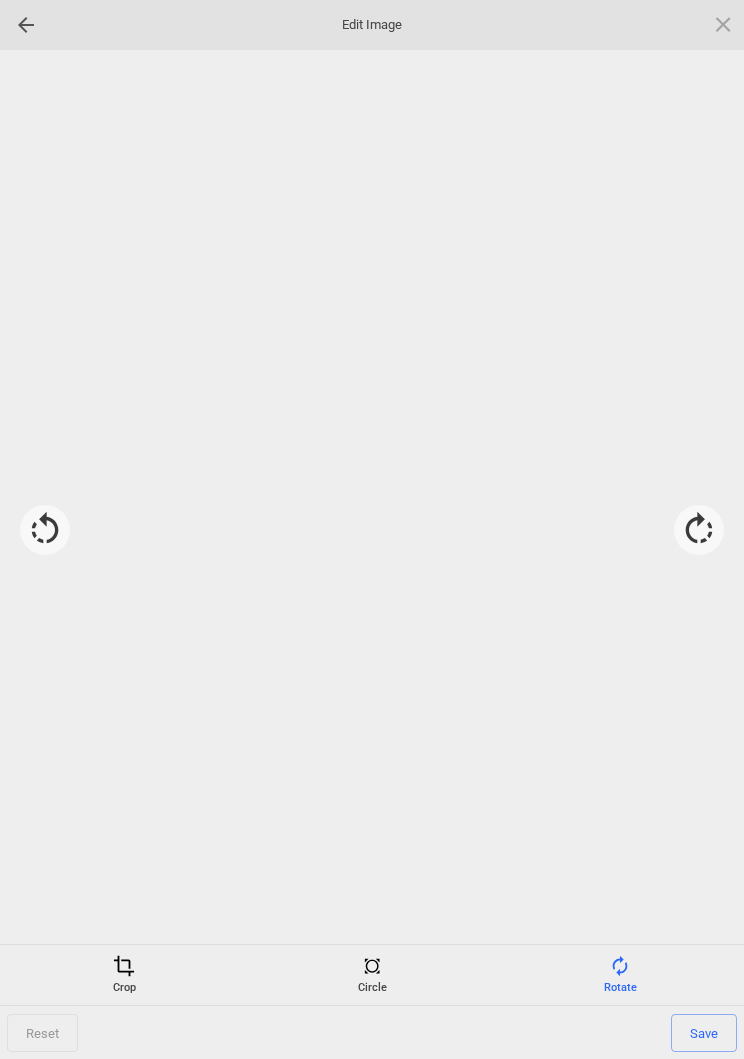 click at bounding box center (699, 530) 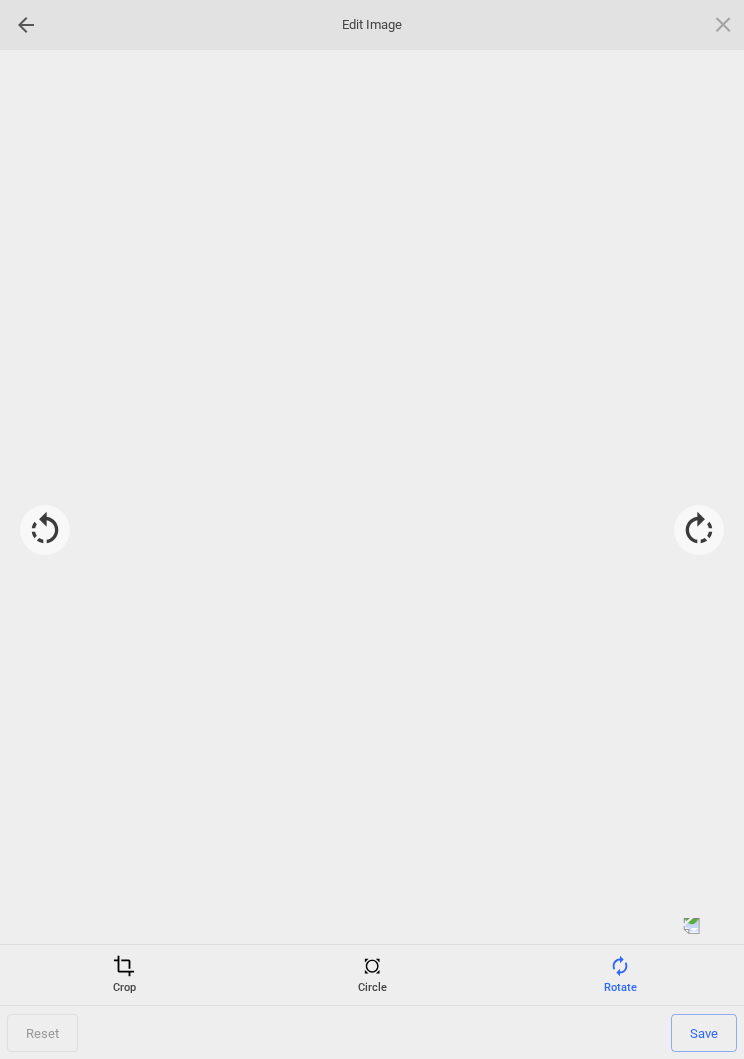 click at bounding box center [699, 530] 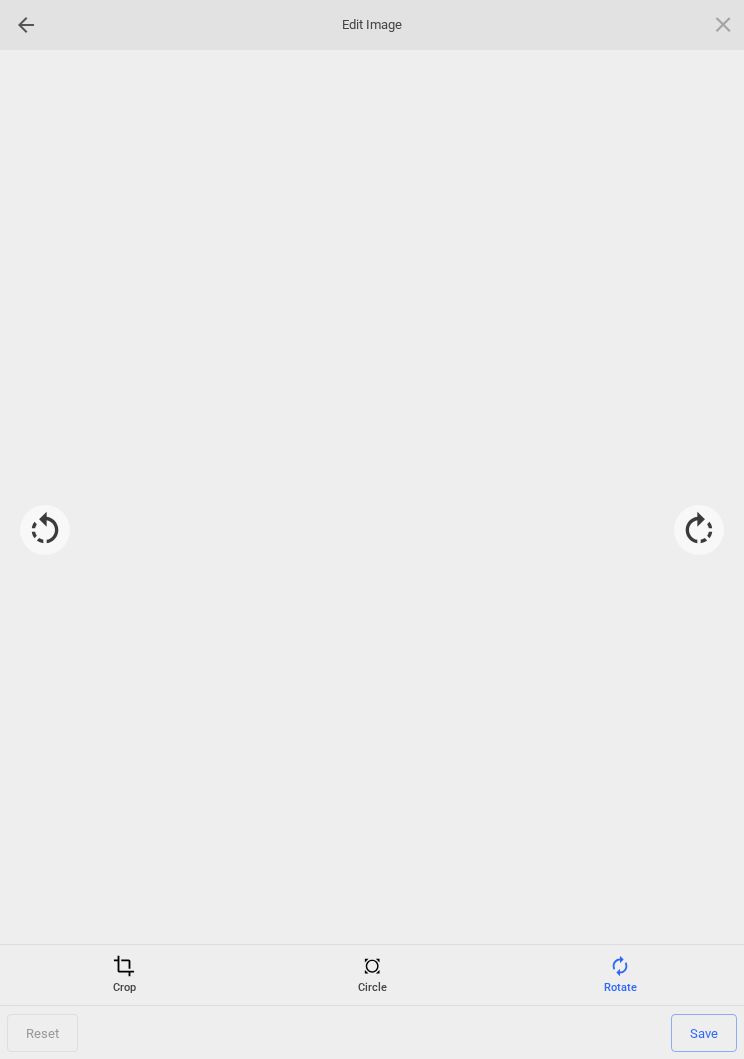click at bounding box center (699, 530) 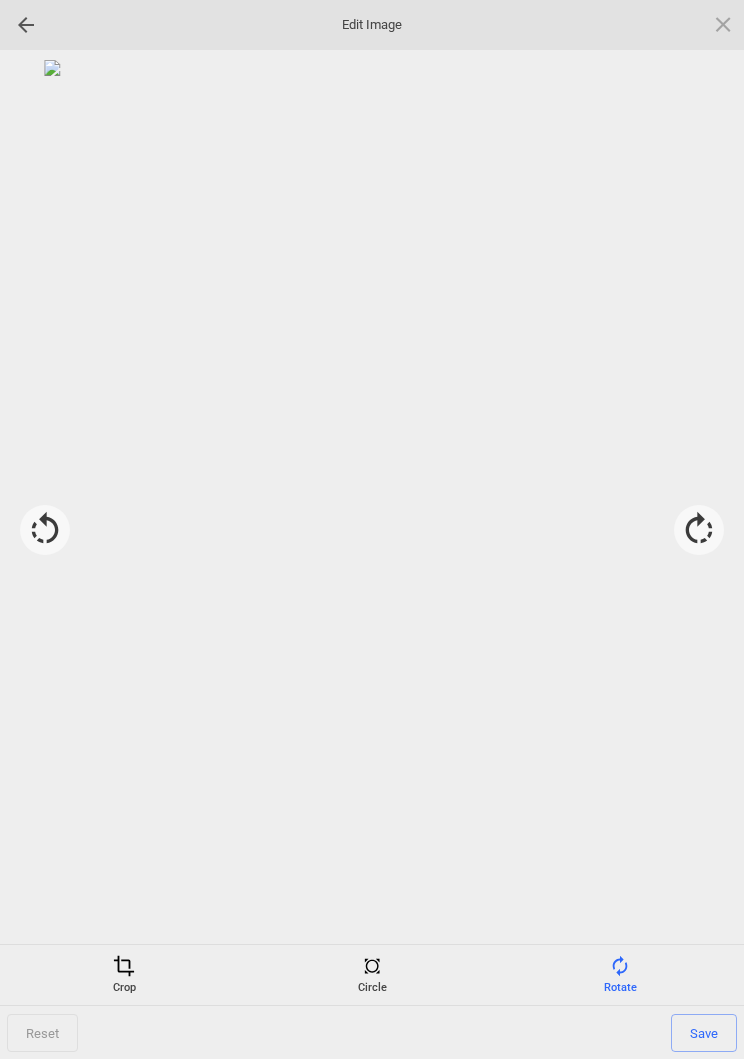 click on "Save" at bounding box center (704, 1033) 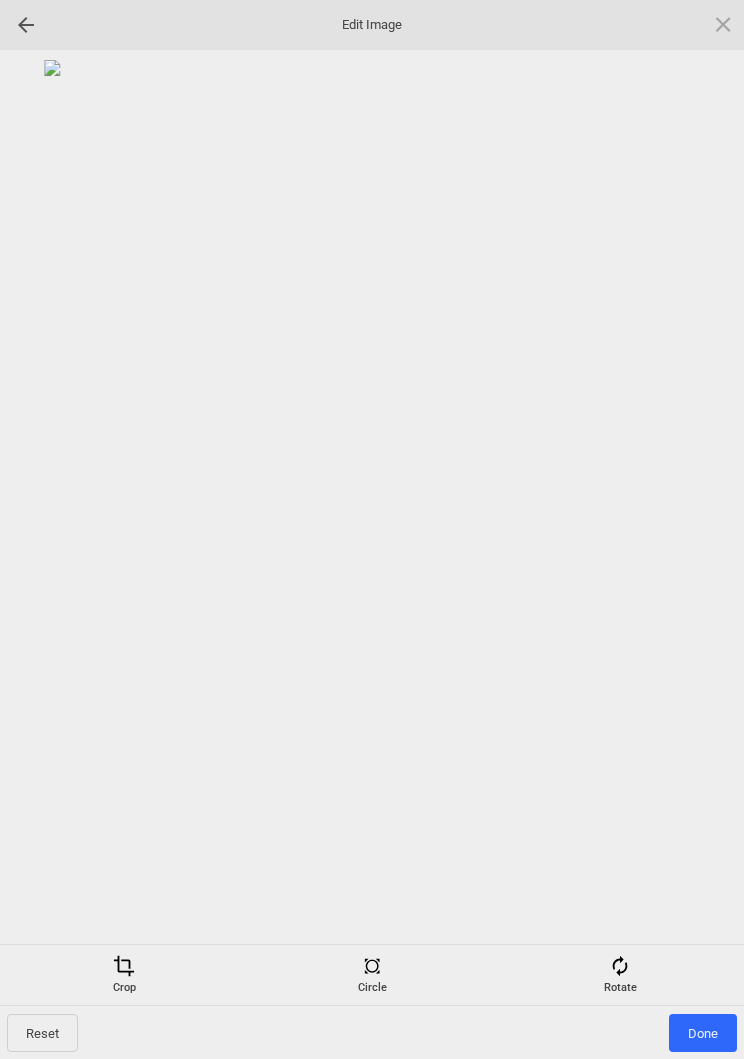 click on "Done" at bounding box center (703, 1033) 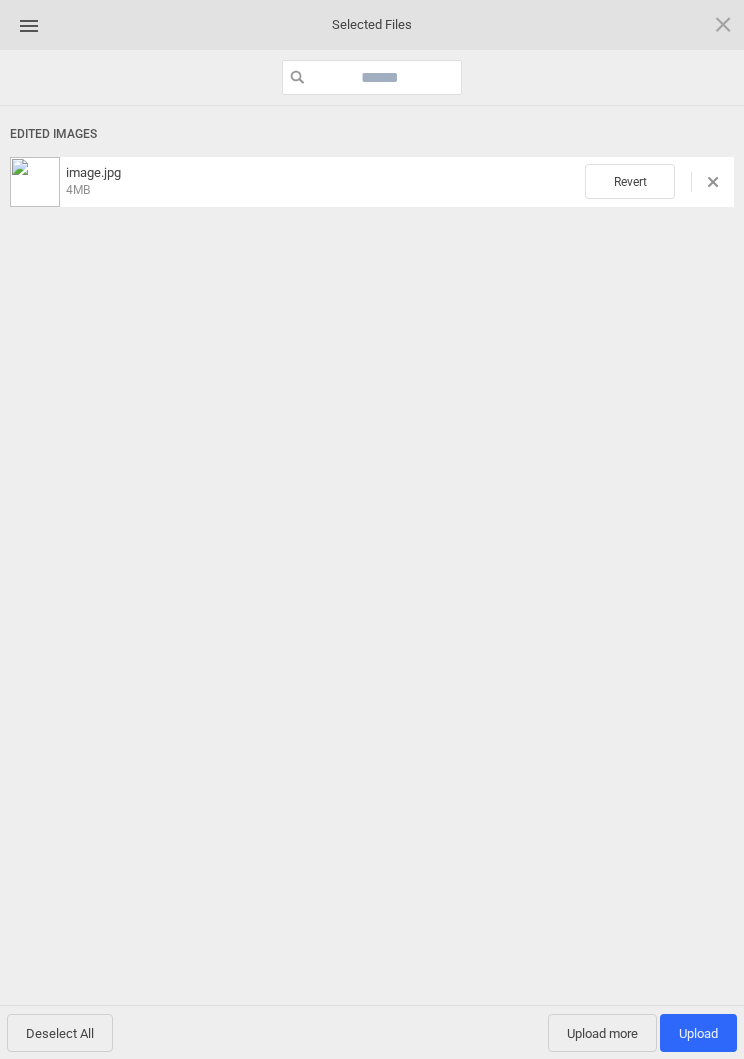 click on "Upload more" at bounding box center [602, 1033] 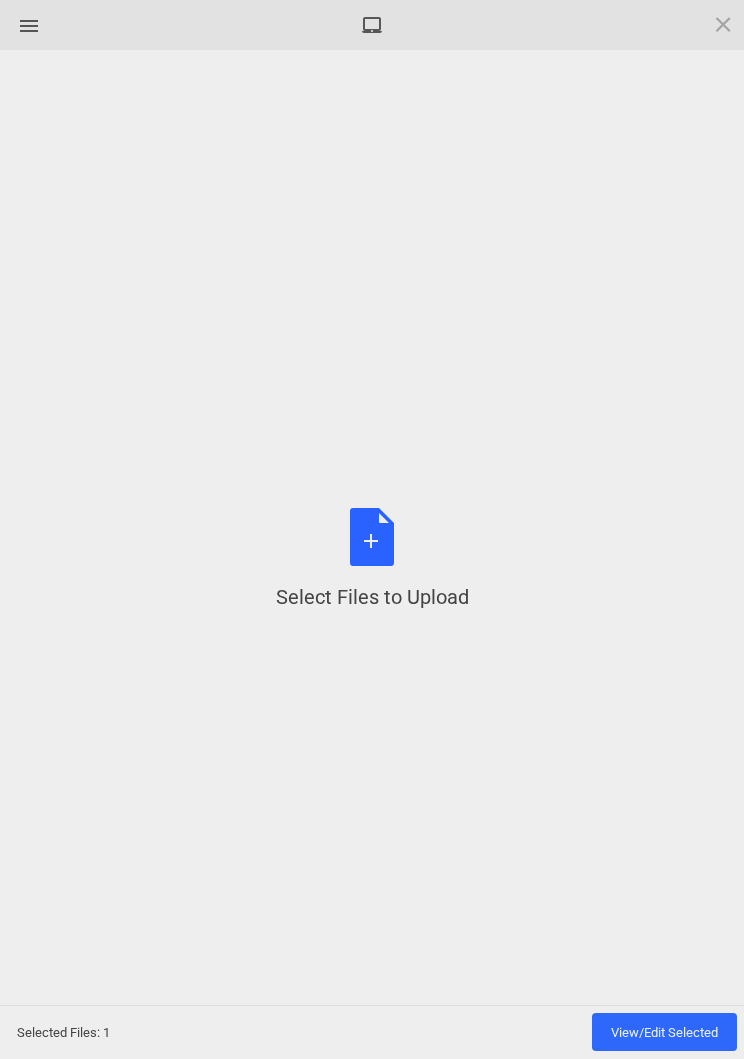 click on "Select Files to Upload
or Drag and Drop, Copy and Paste Files" at bounding box center (372, 559) 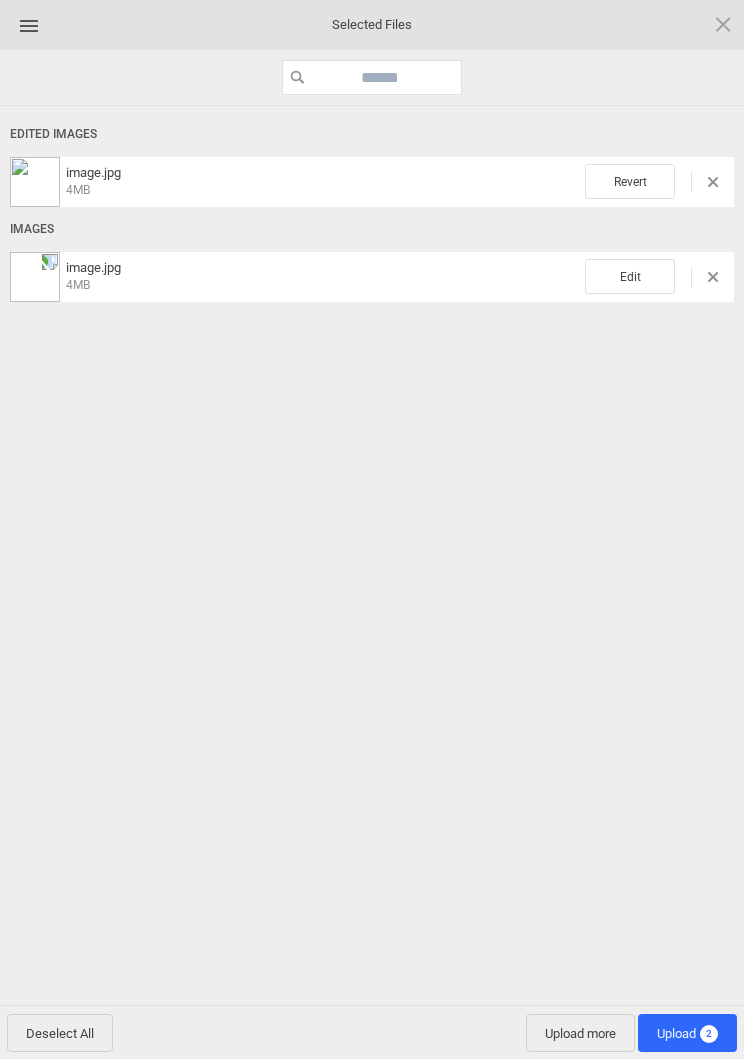 click on "Edit" at bounding box center (630, 276) 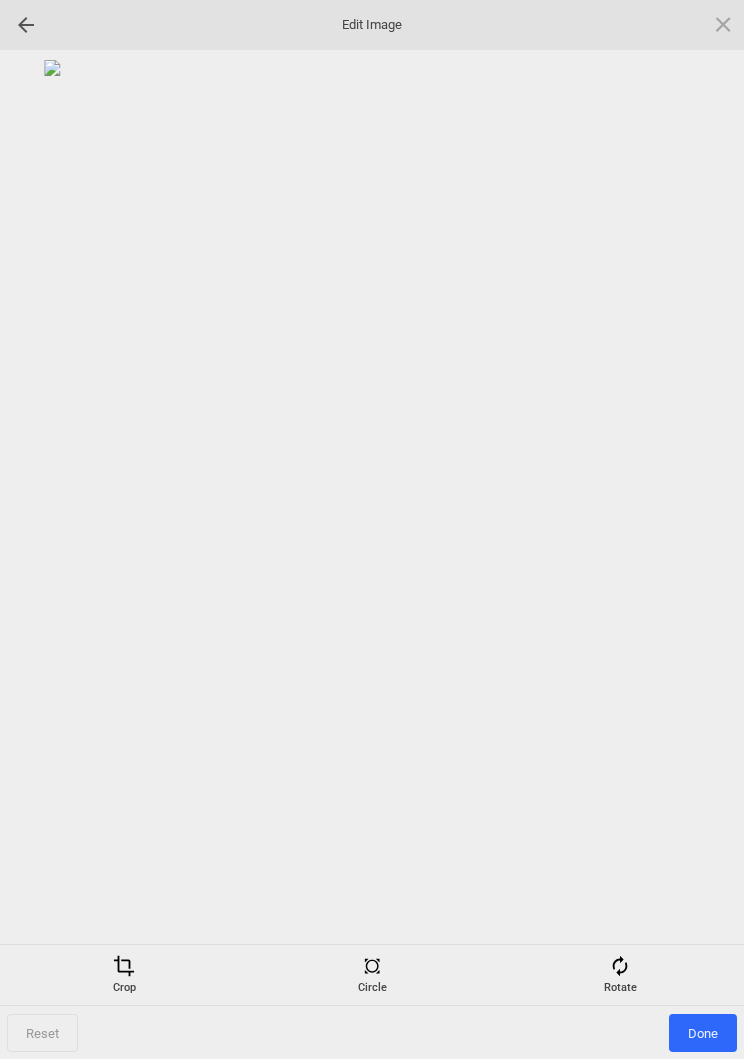 click on "Rotate" at bounding box center [620, 975] 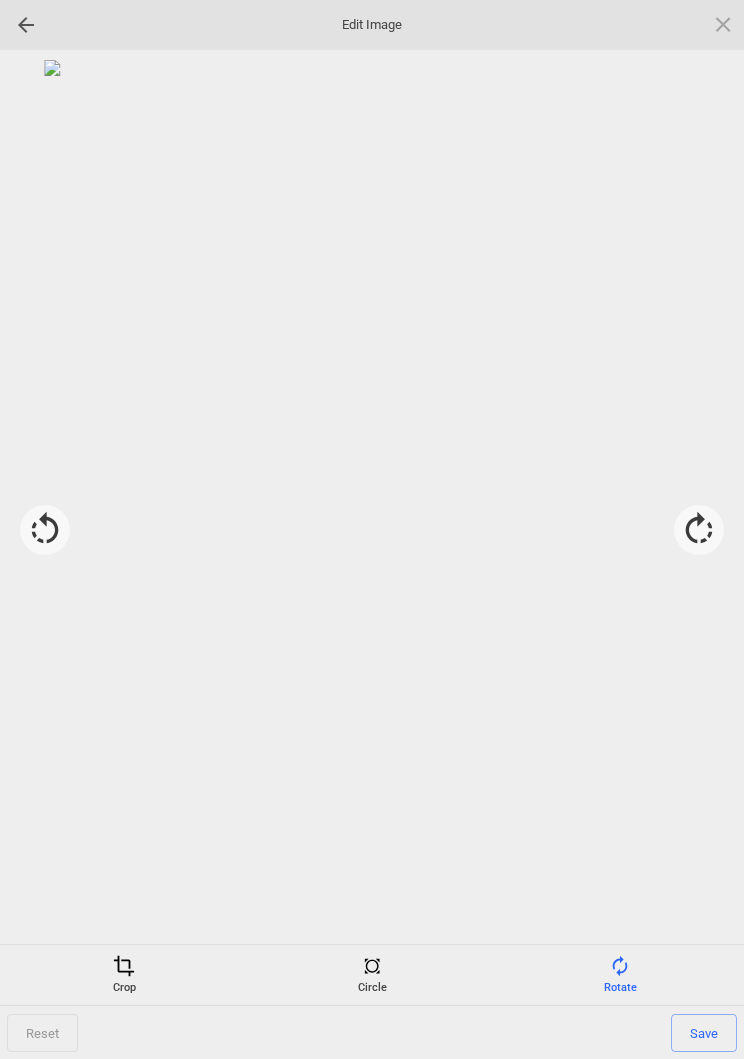 click at bounding box center [699, 530] 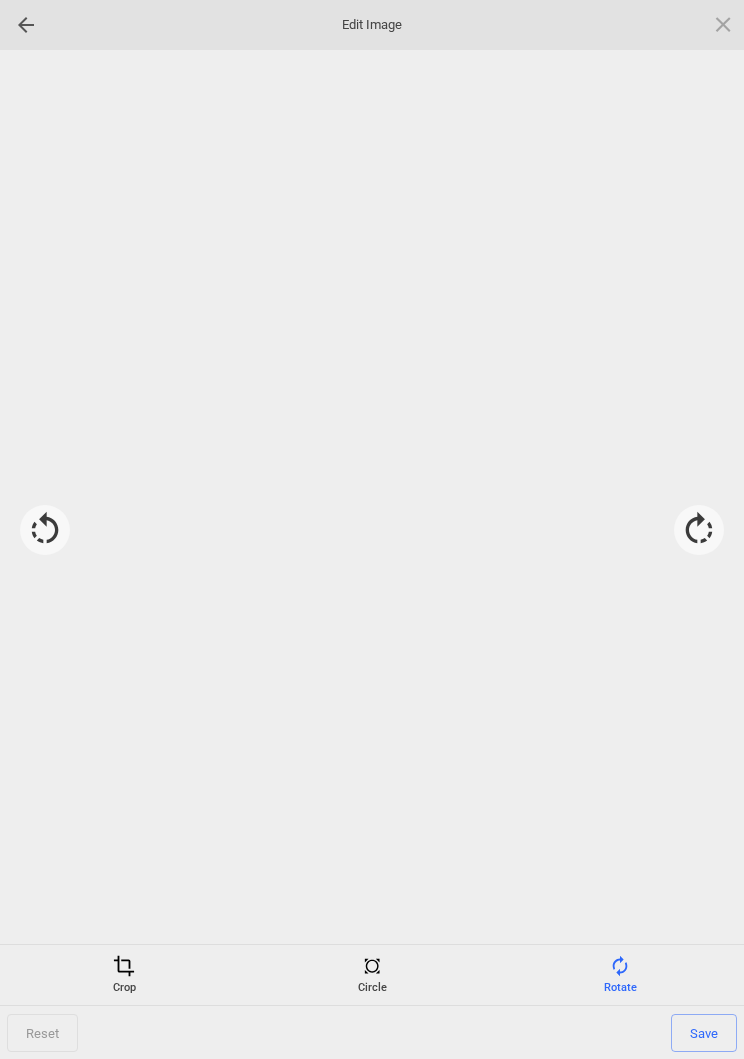 click at bounding box center (699, 530) 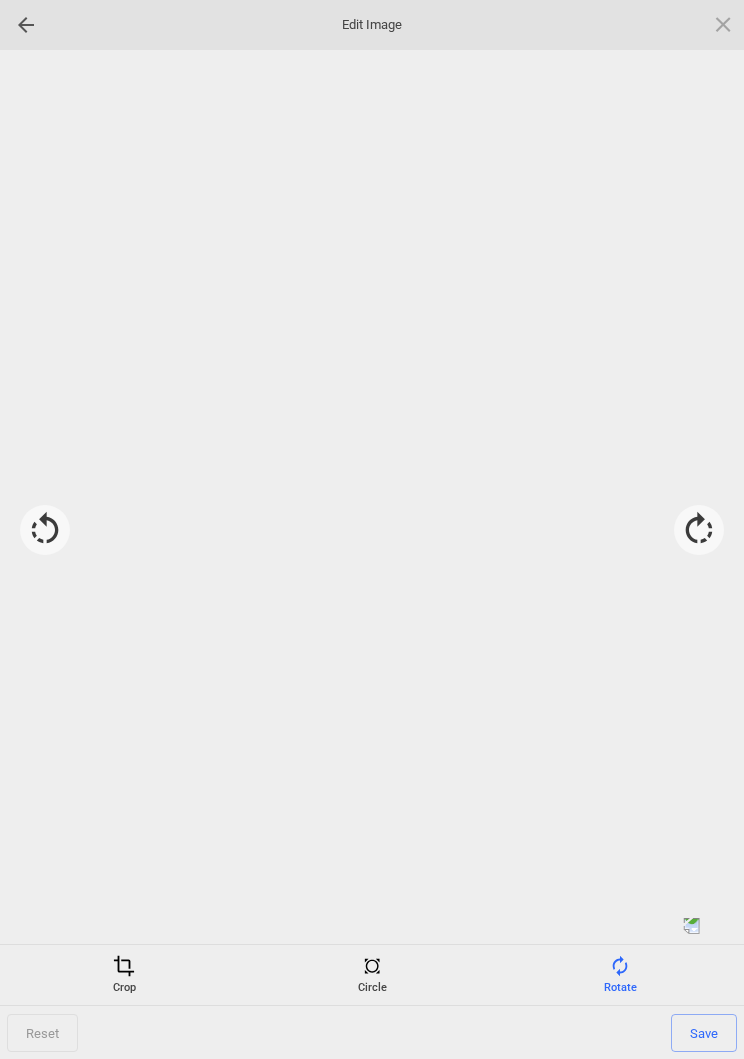 click at bounding box center (699, 530) 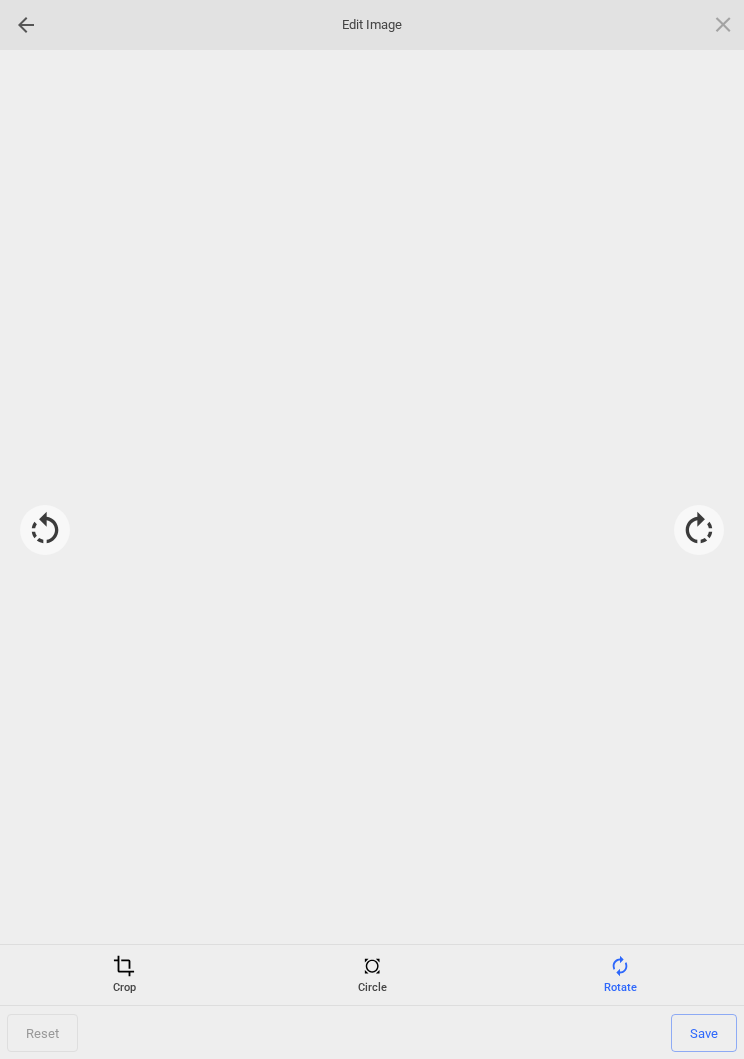 click at bounding box center (699, 530) 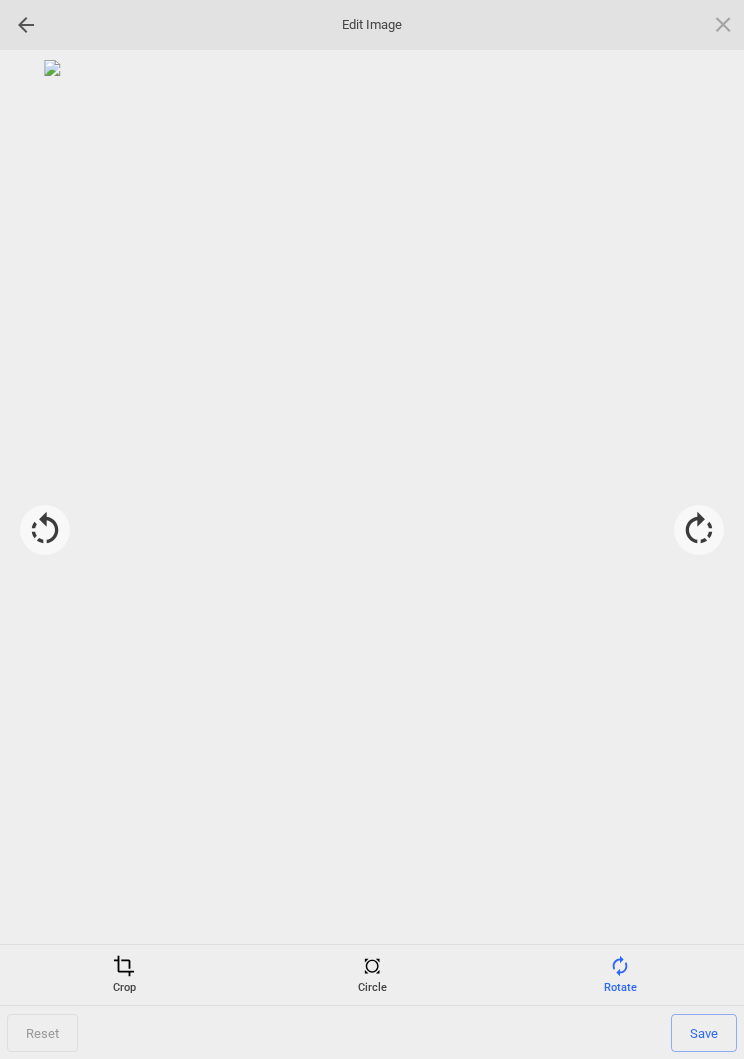 click on "Save" at bounding box center [704, 1033] 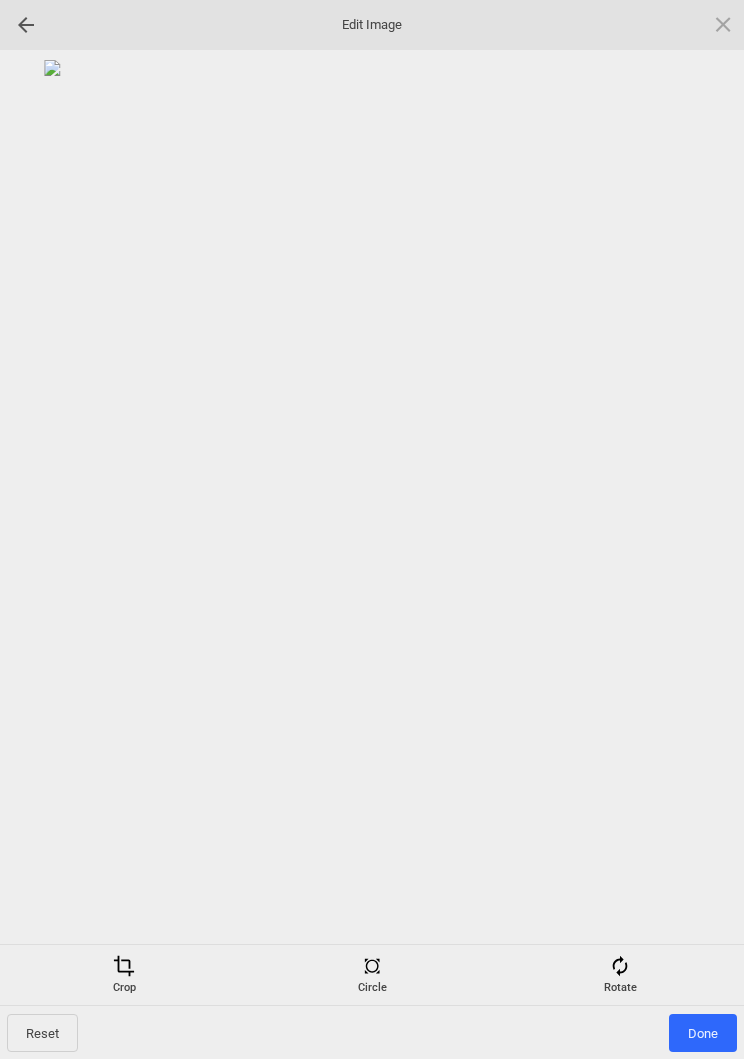 click on "Done" at bounding box center [703, 1033] 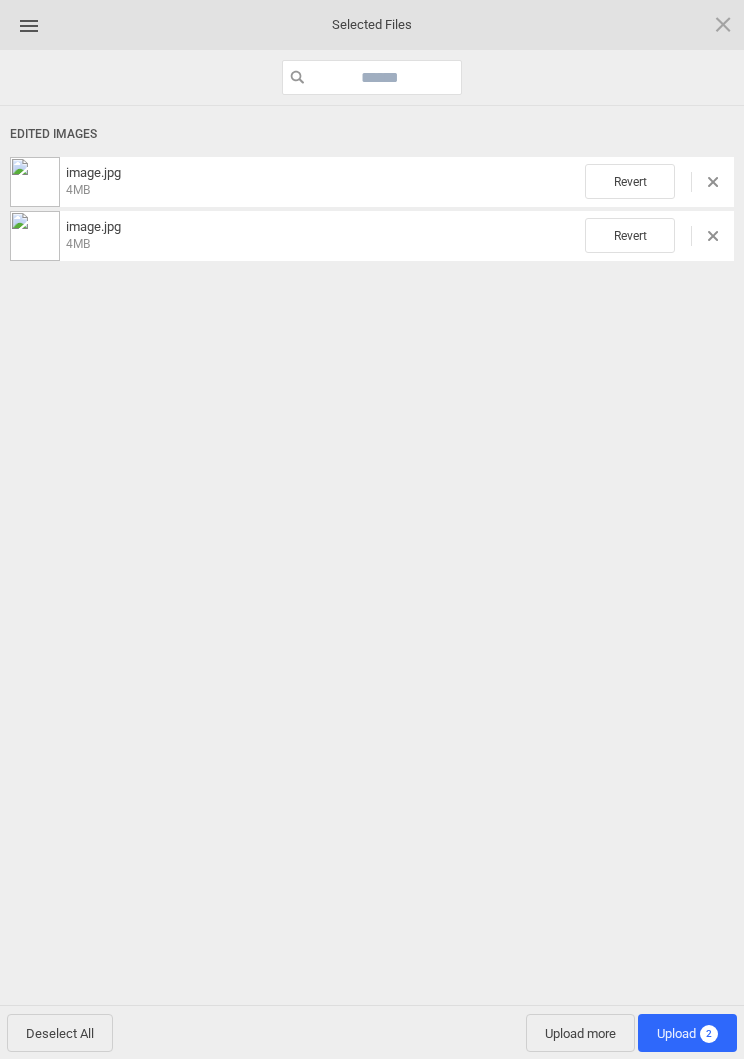 click on "2" at bounding box center (709, 1034) 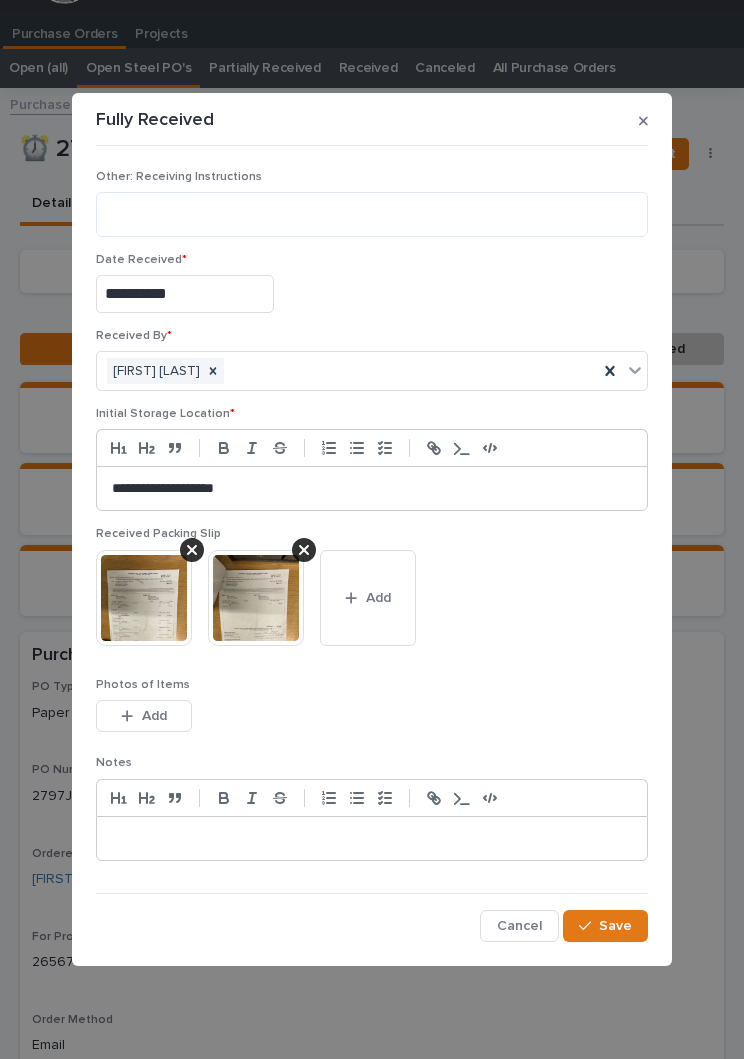 click on "Save" at bounding box center (615, 926) 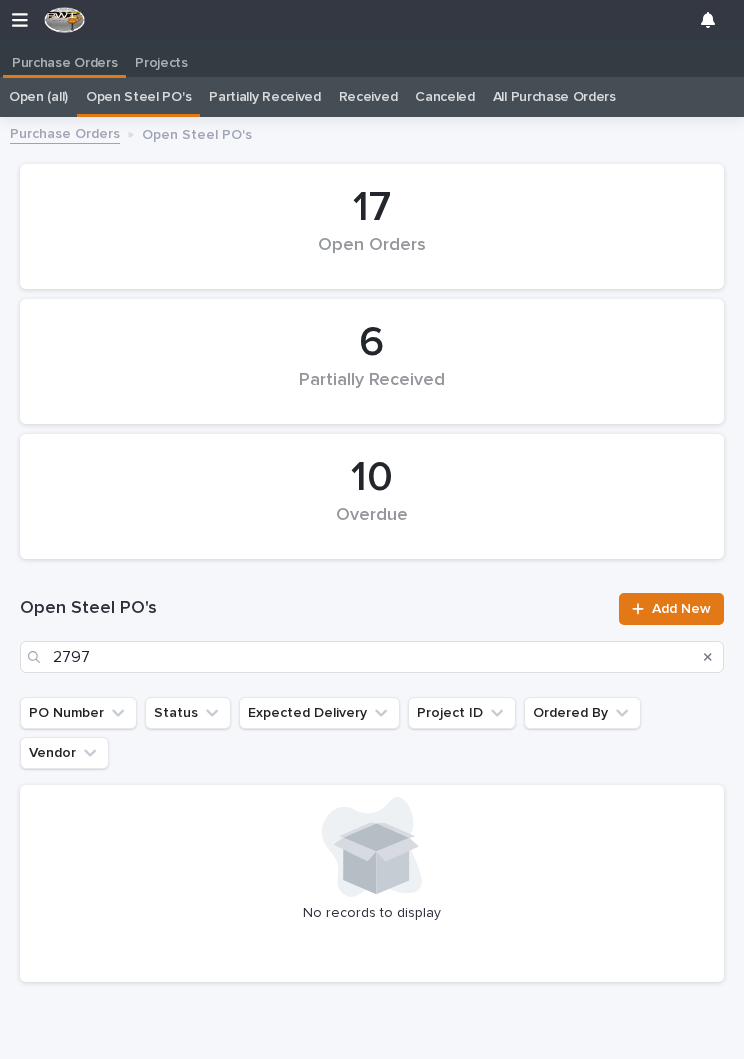 scroll, scrollTop: 31, scrollLeft: 0, axis: vertical 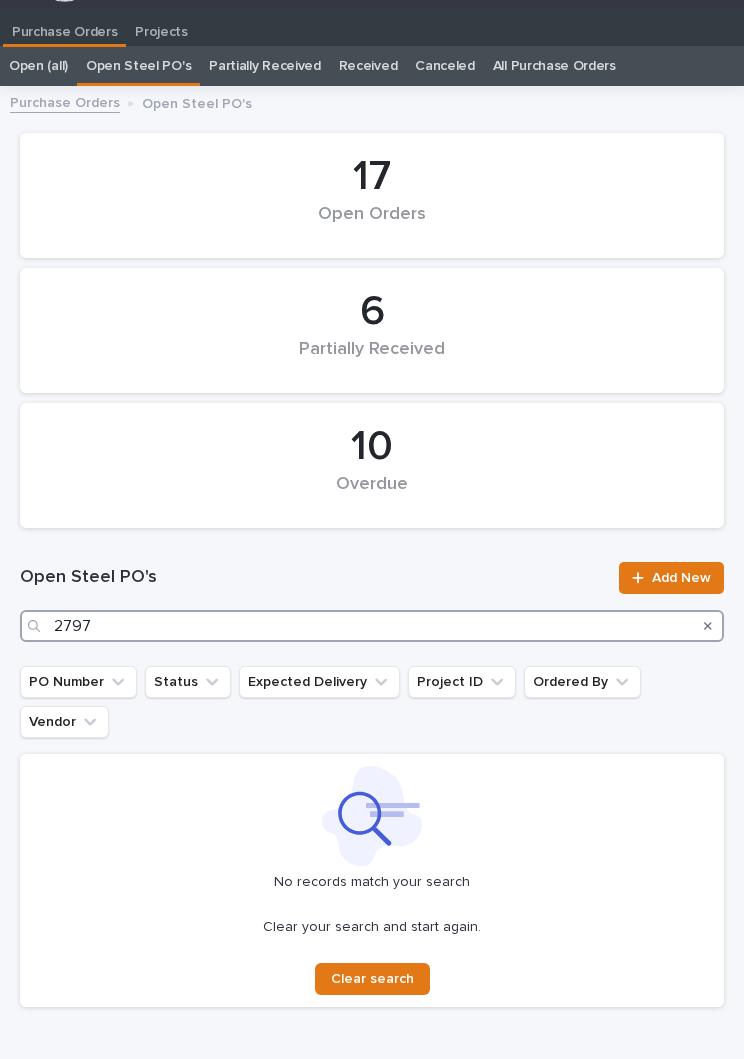 click on "2797" at bounding box center [372, 626] 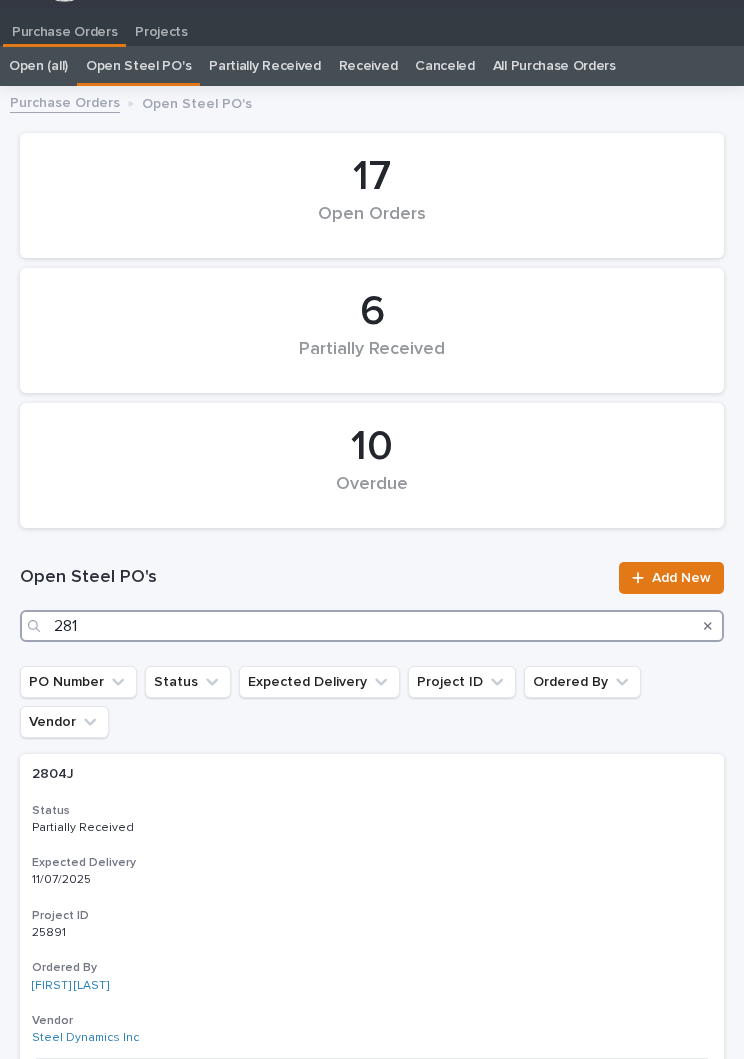 type on "2811" 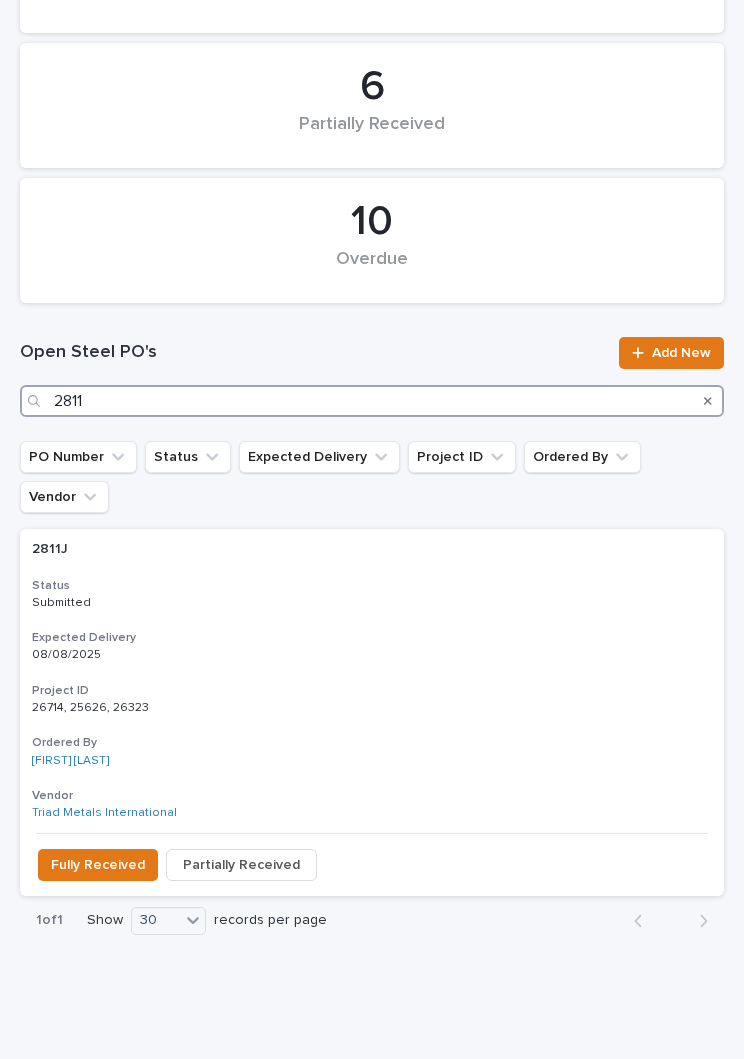 scroll, scrollTop: 255, scrollLeft: 0, axis: vertical 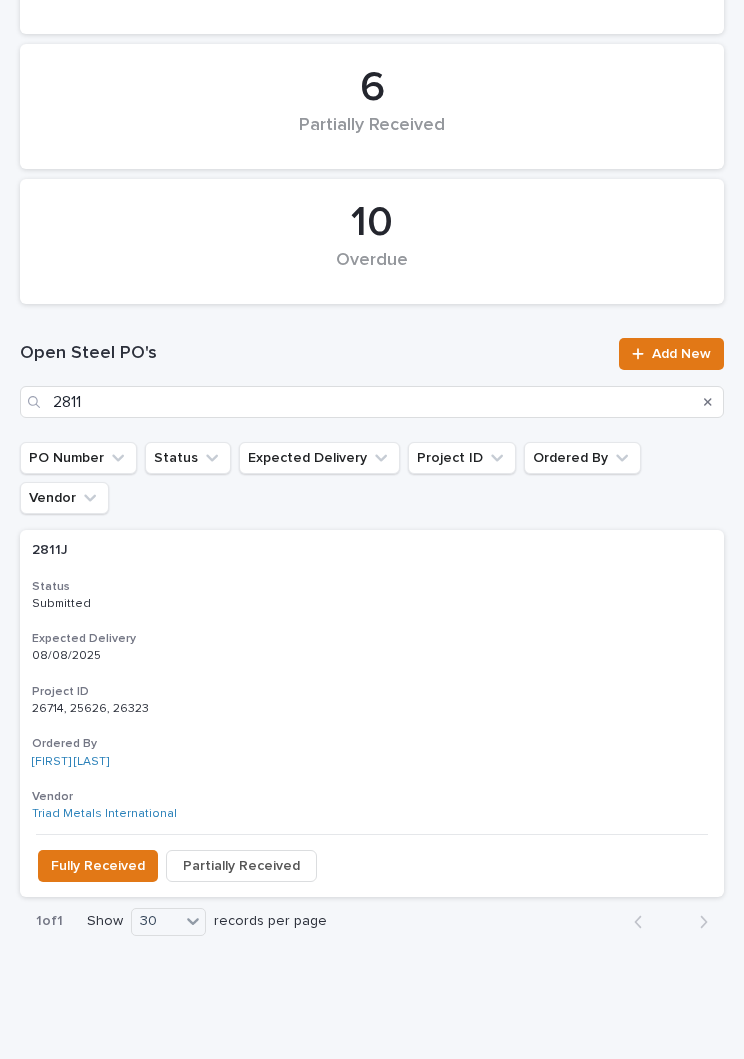 click on "2811J 2811J   Status Submitted Expected Delivery 08/08/2025 Project ID 26714, 25626, 26323 26714, 25626, 26323   Ordered By [FIRST] [LAST]   Vendor Triad Metals International" at bounding box center [372, 682] 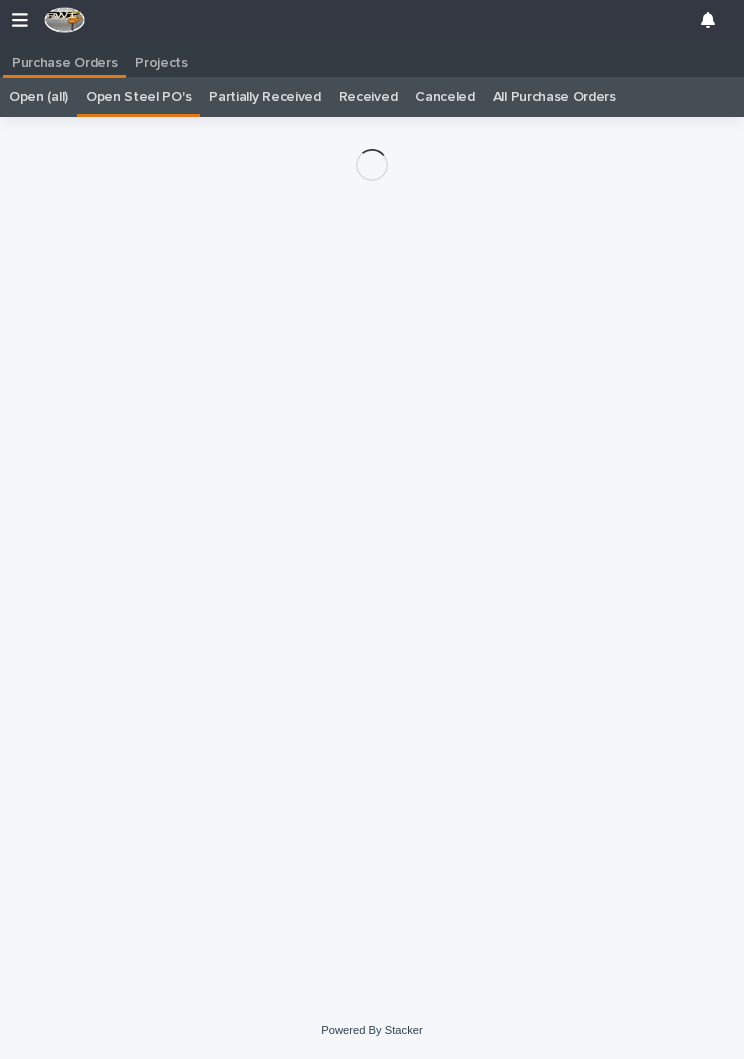scroll, scrollTop: 11, scrollLeft: 0, axis: vertical 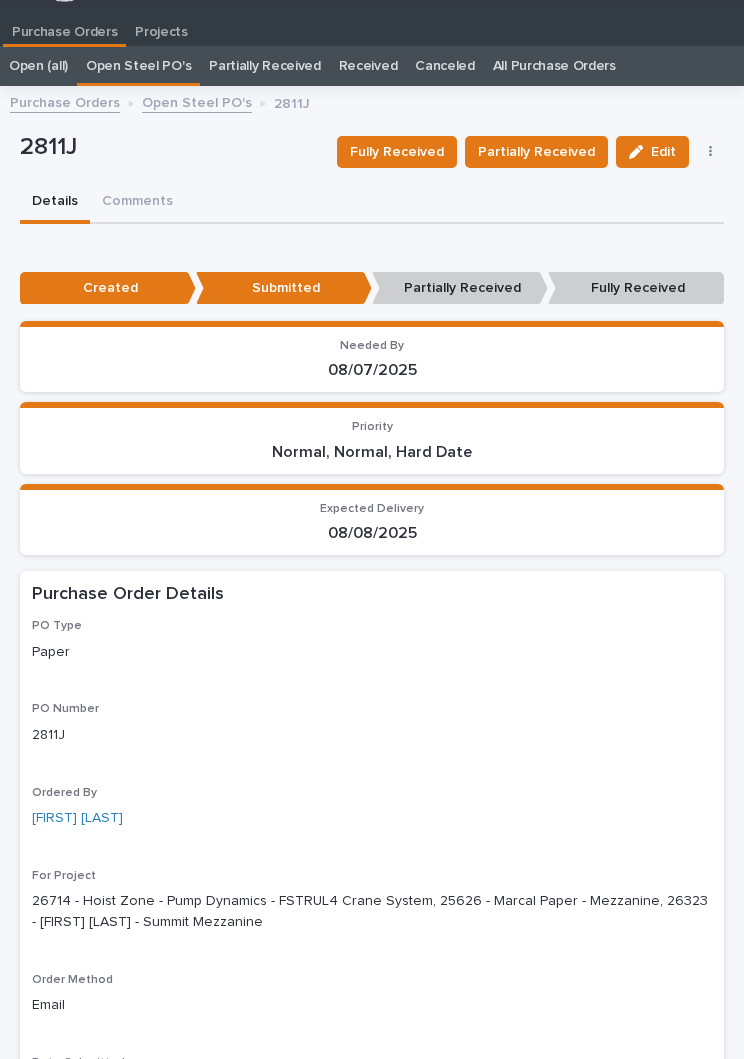 click on "Partially Received" at bounding box center (536, 152) 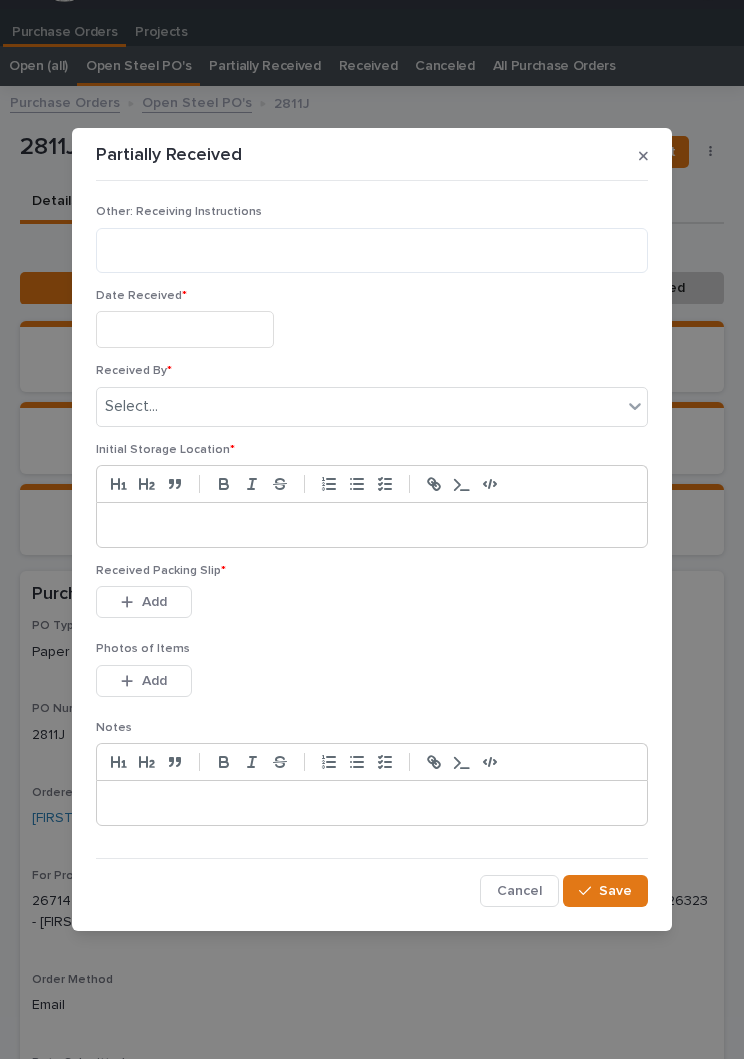 click at bounding box center (185, 329) 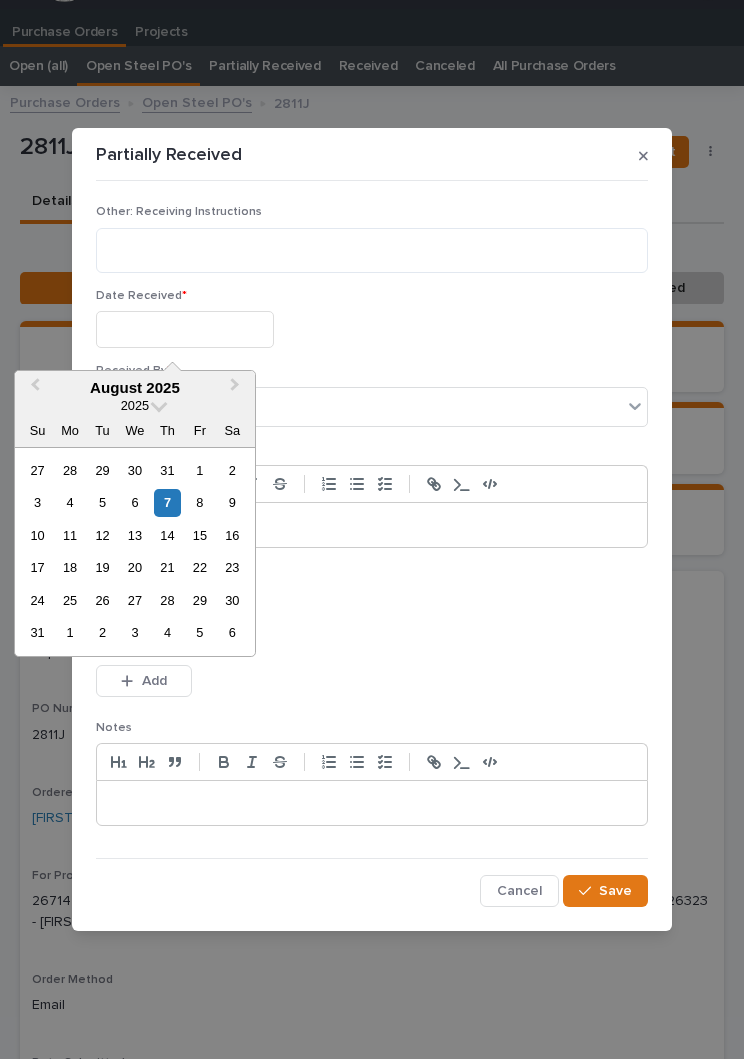 click on "7" at bounding box center (167, 502) 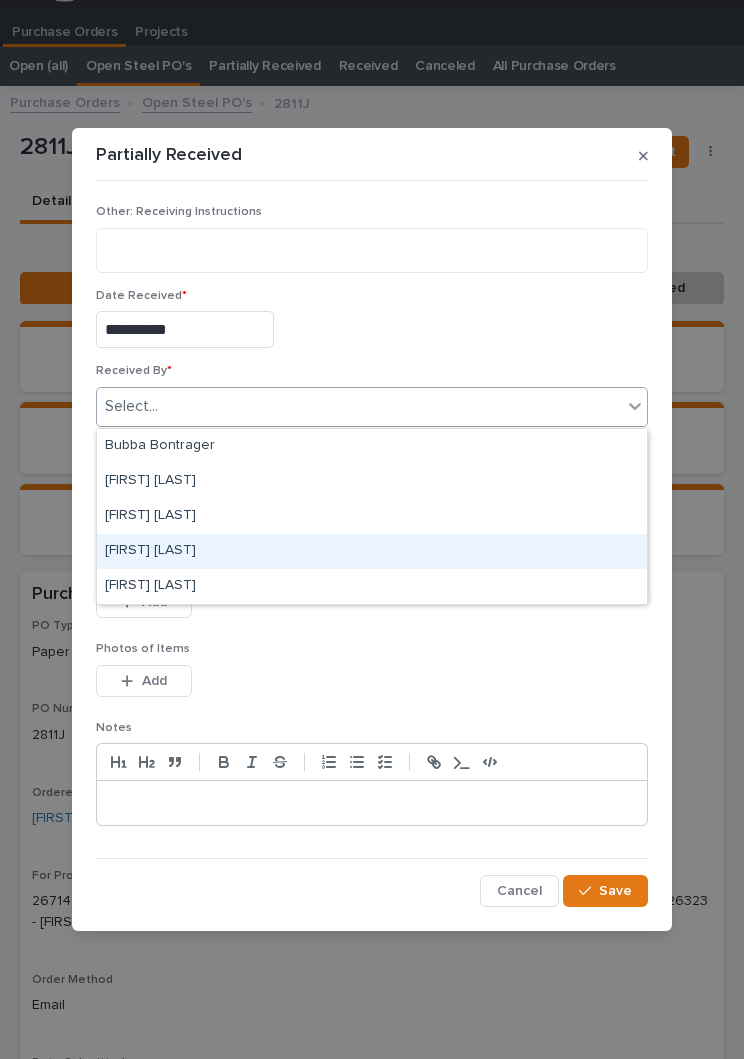 click on "[FIRST] [LAST]" at bounding box center (372, 551) 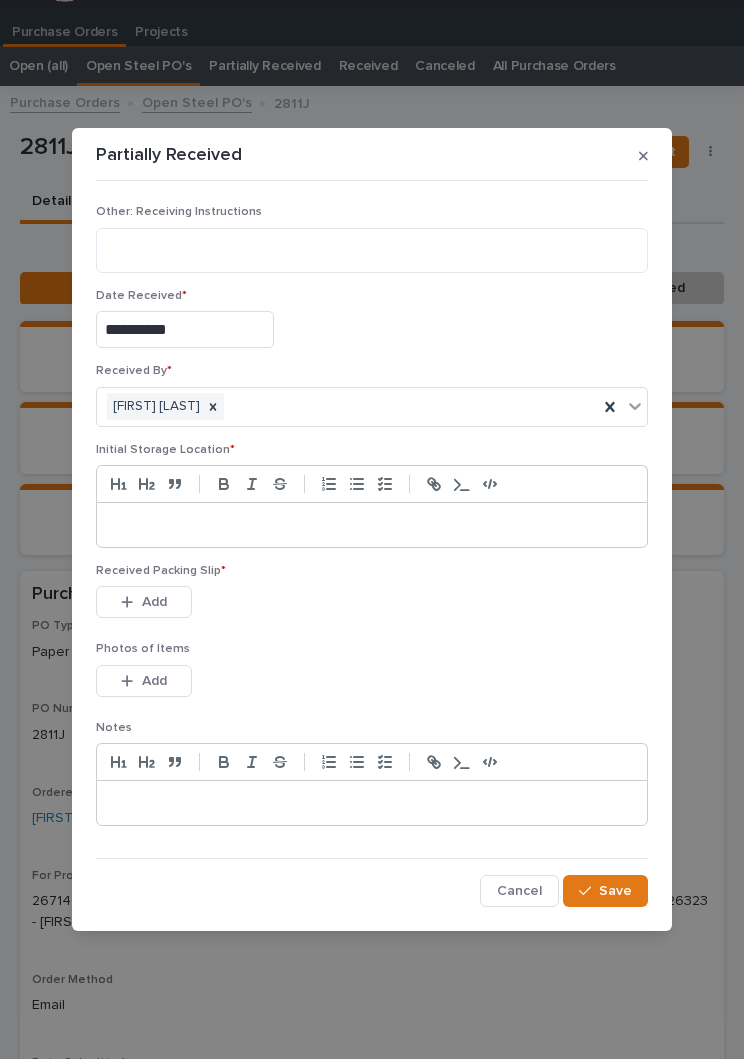 click at bounding box center (372, 525) 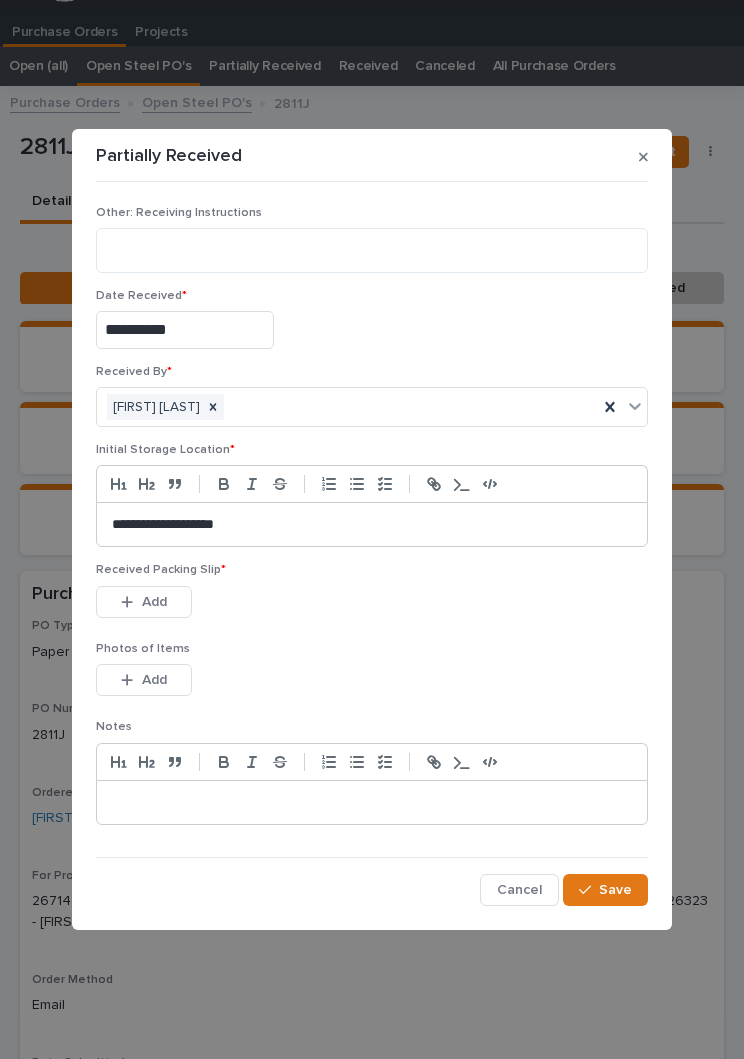 click on "Photos of Items" at bounding box center (372, 649) 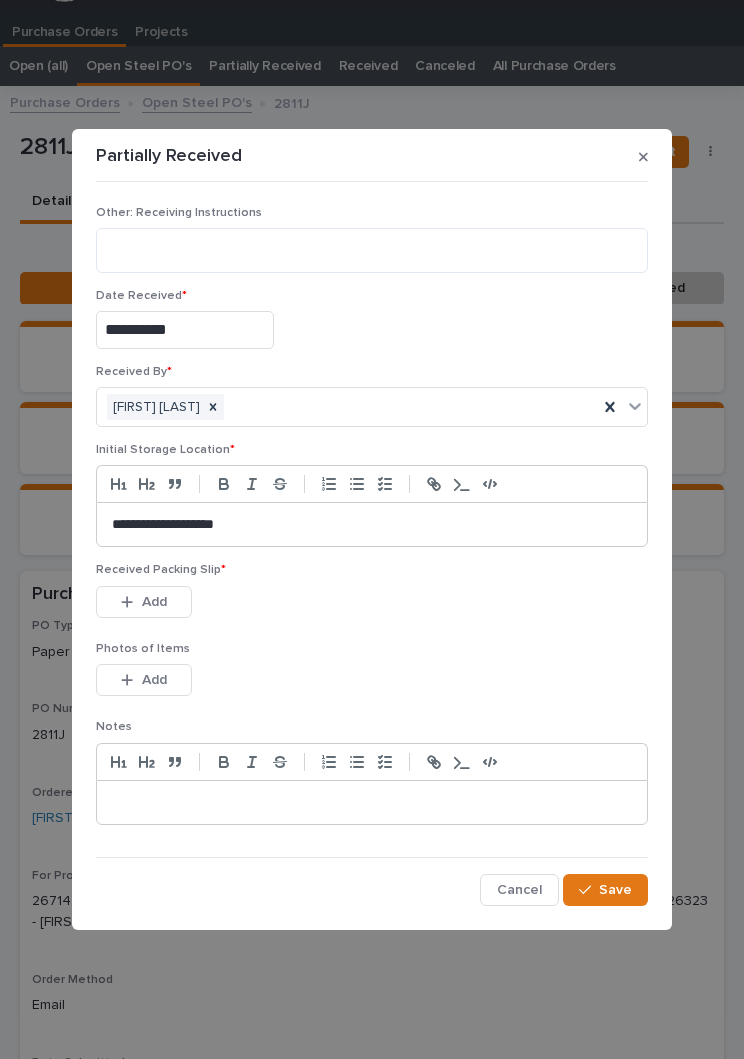 click on "Photos of Items" at bounding box center [372, 649] 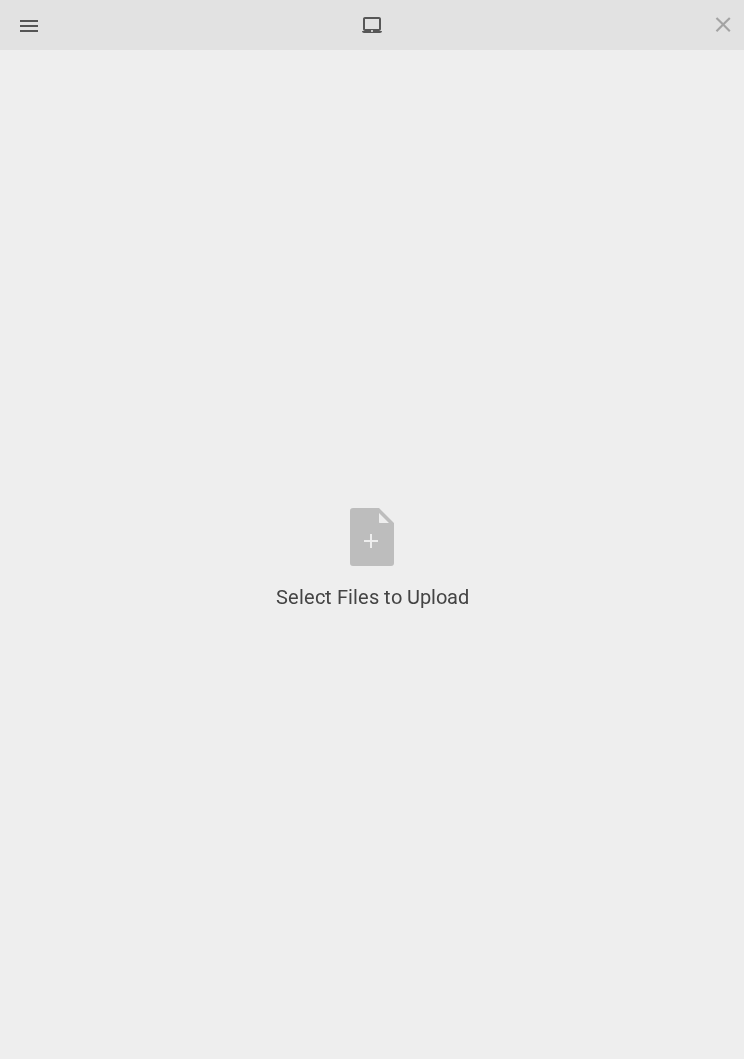 click on "Select Files to Upload
or Drag and Drop, Copy and Paste Files" at bounding box center (372, 559) 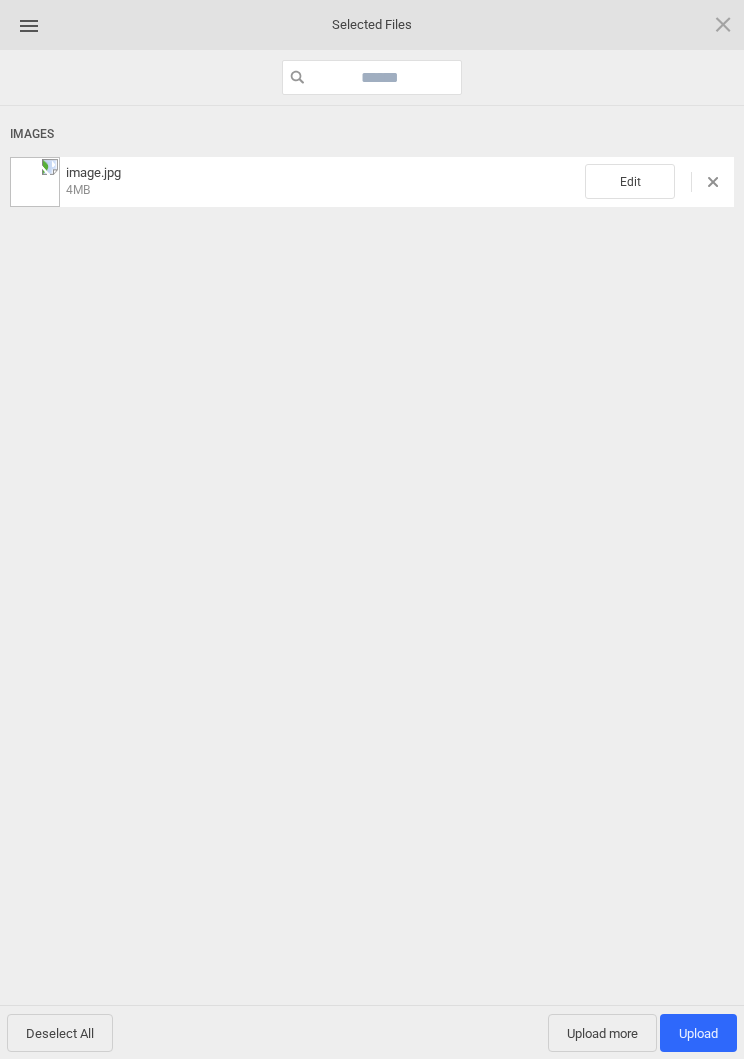 click on "Edit" at bounding box center [630, 181] 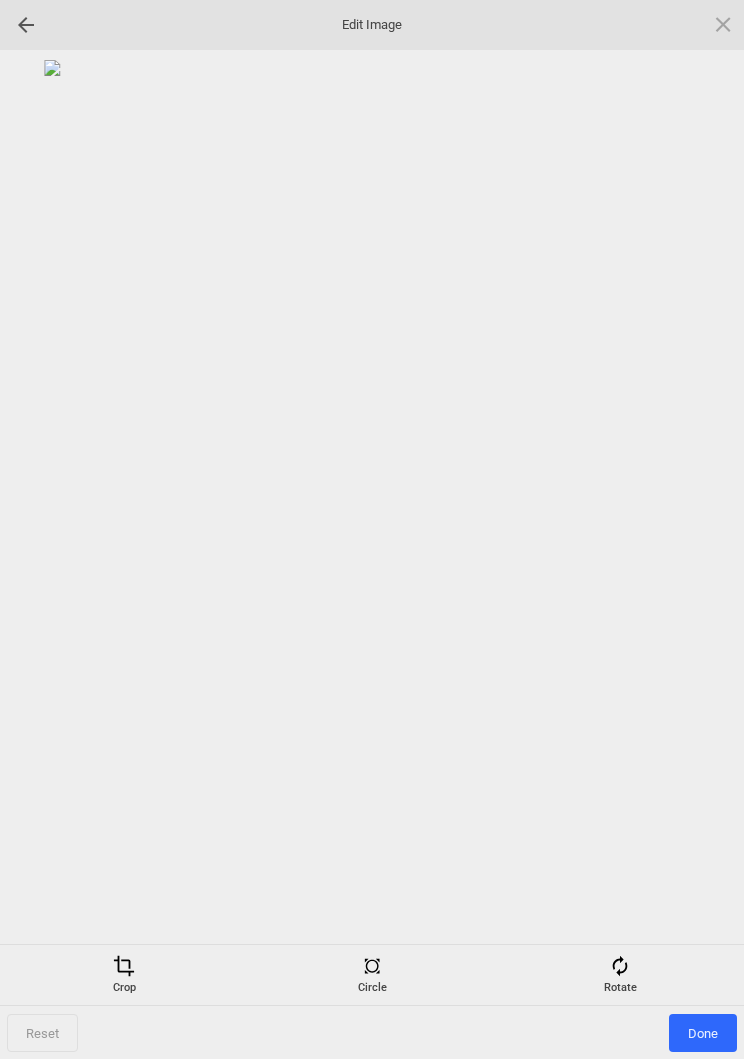 click at bounding box center (620, 966) 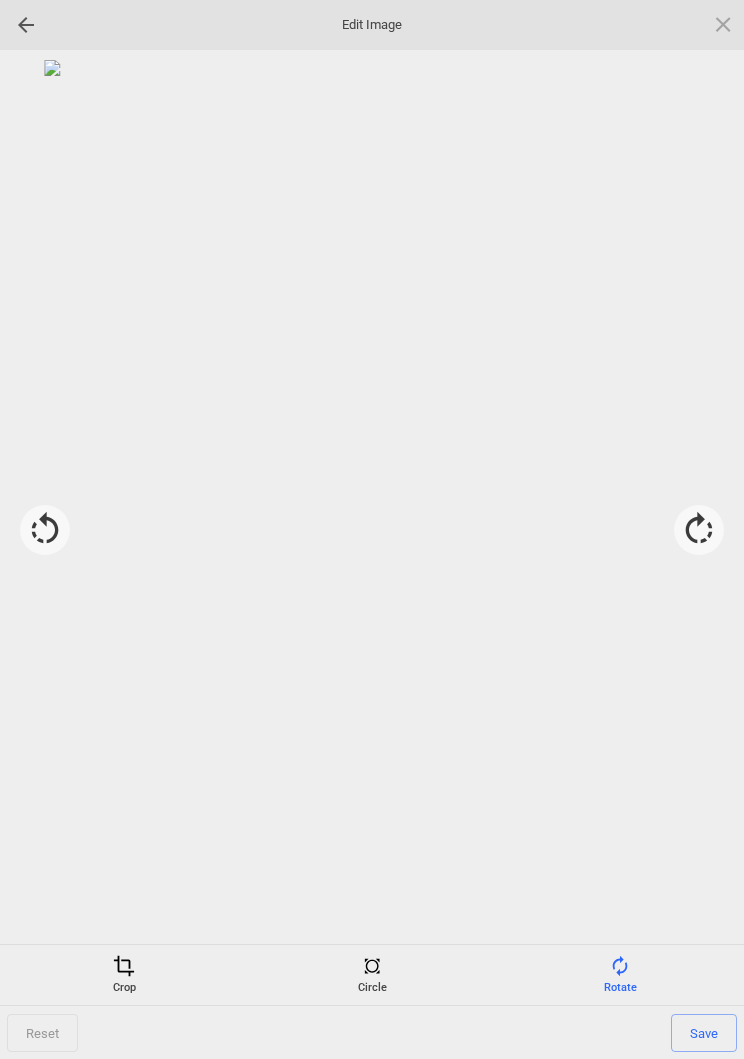 click at bounding box center (699, 530) 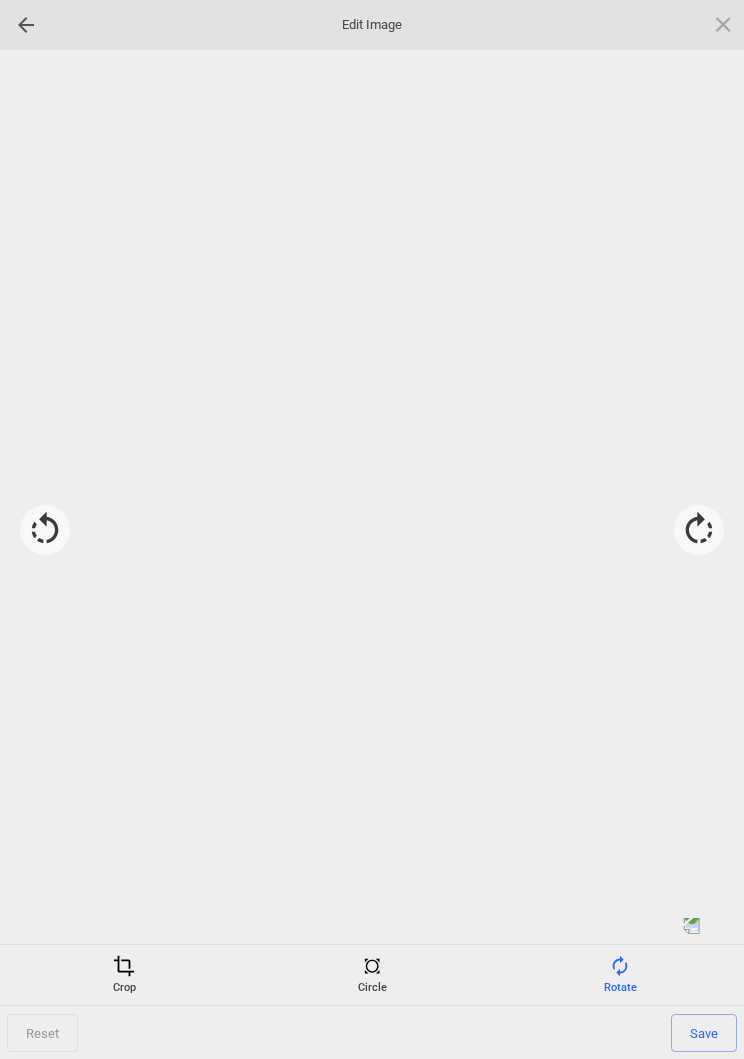 click at bounding box center [699, 530] 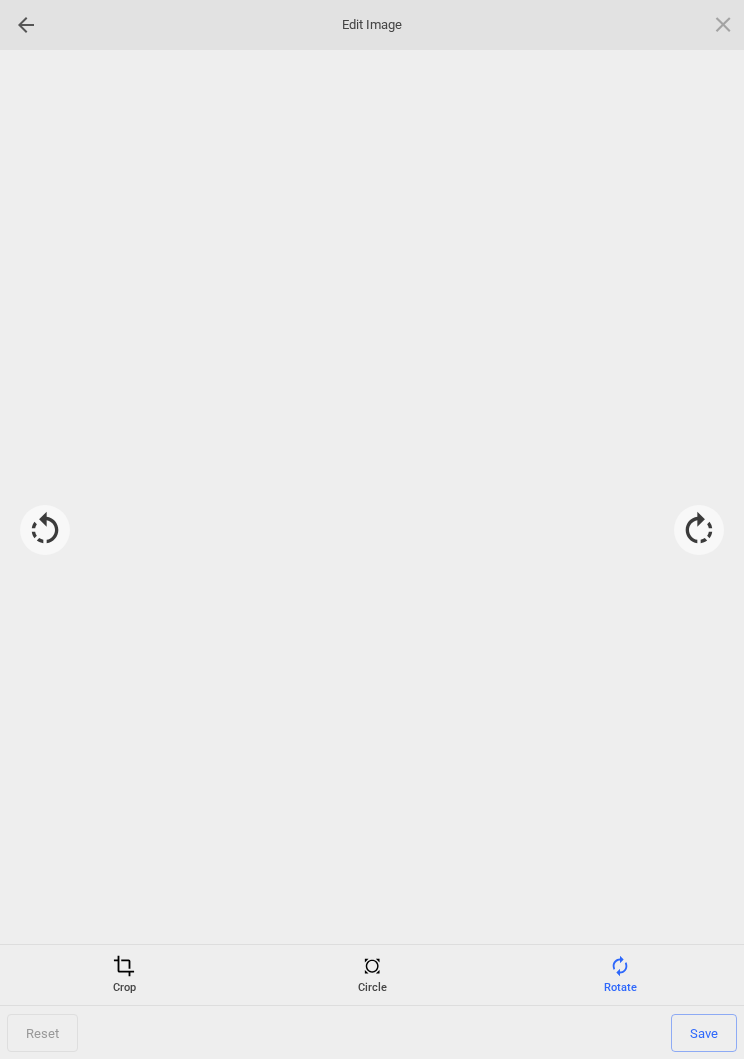 click at bounding box center (699, 530) 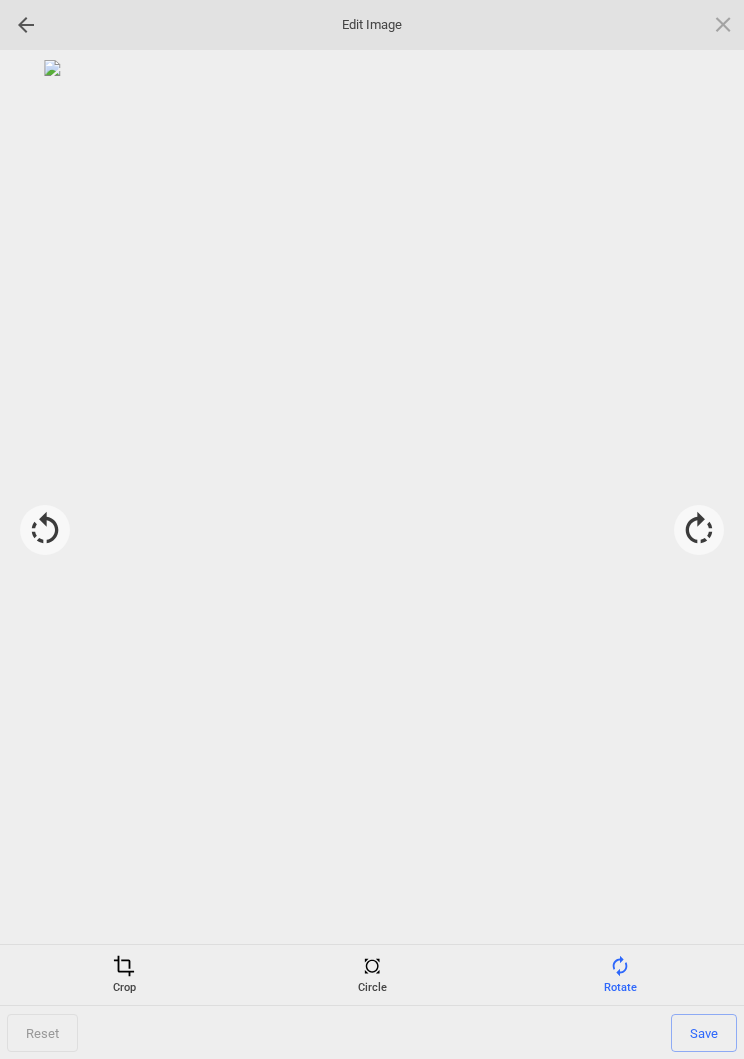 click on "Save" at bounding box center [704, 1033] 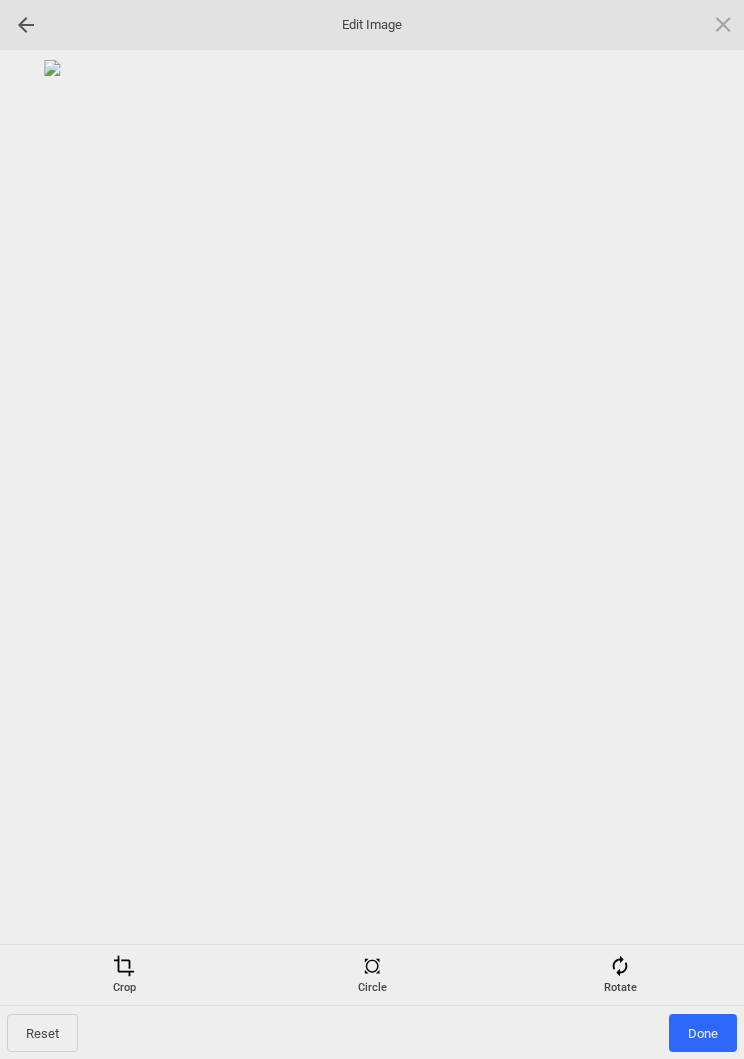 click on "Done" at bounding box center [703, 1033] 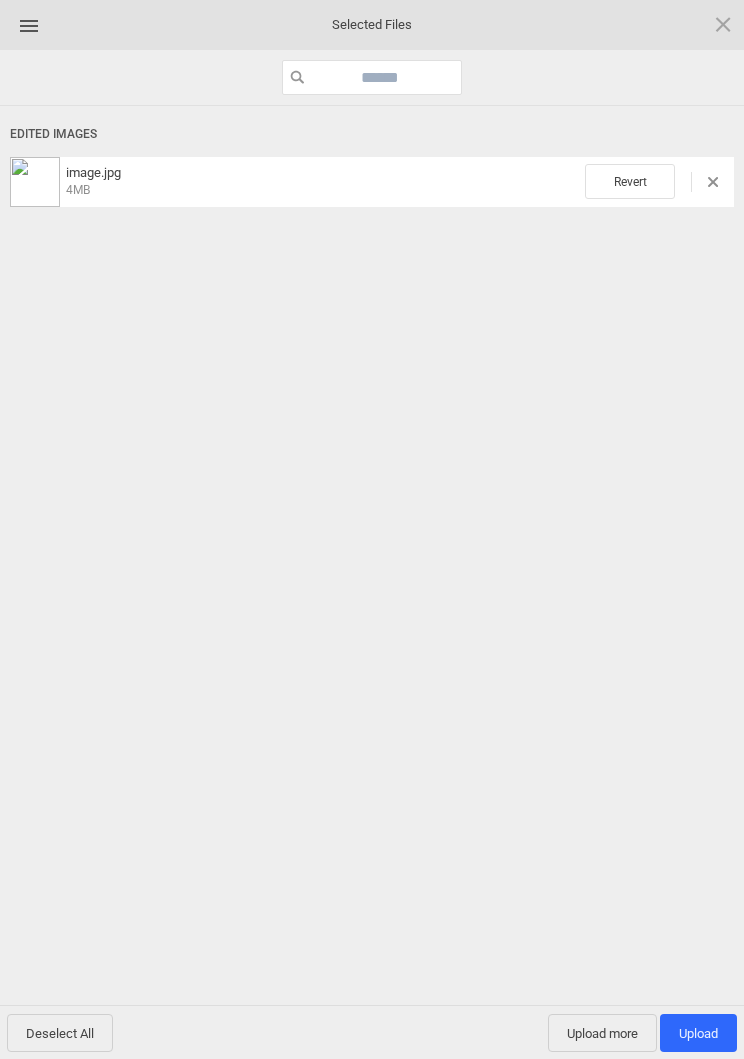 click on "Upload more" at bounding box center [602, 1033] 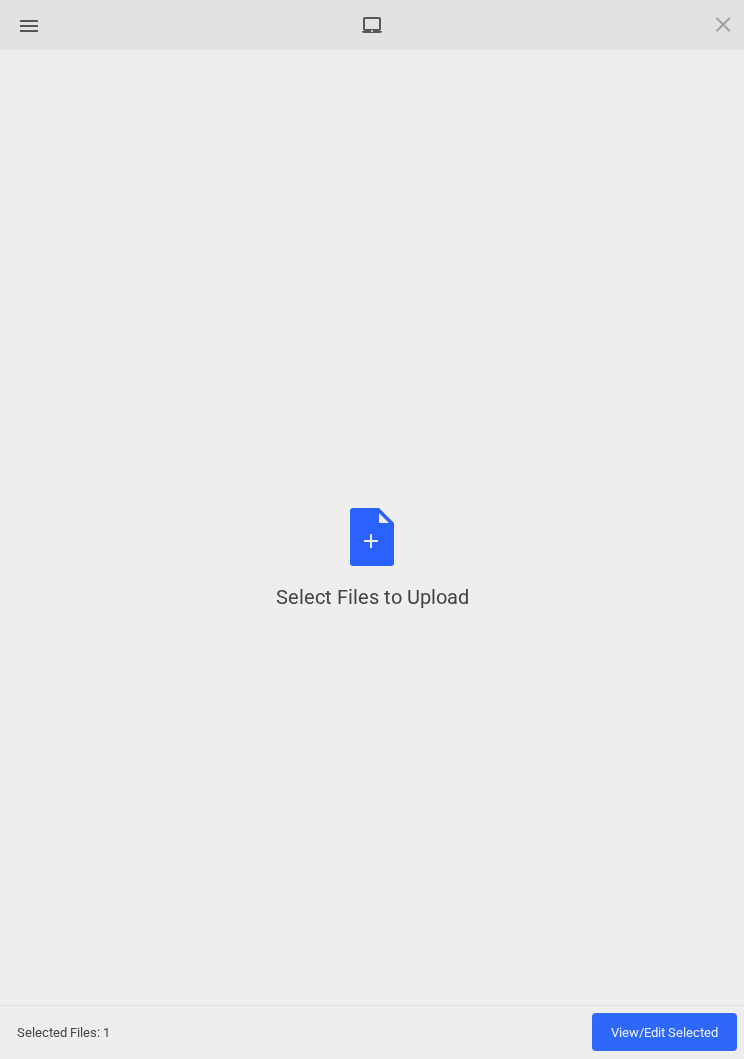 click on "Select Files to Upload
or Drag and Drop, Copy and Paste Files" at bounding box center (372, 559) 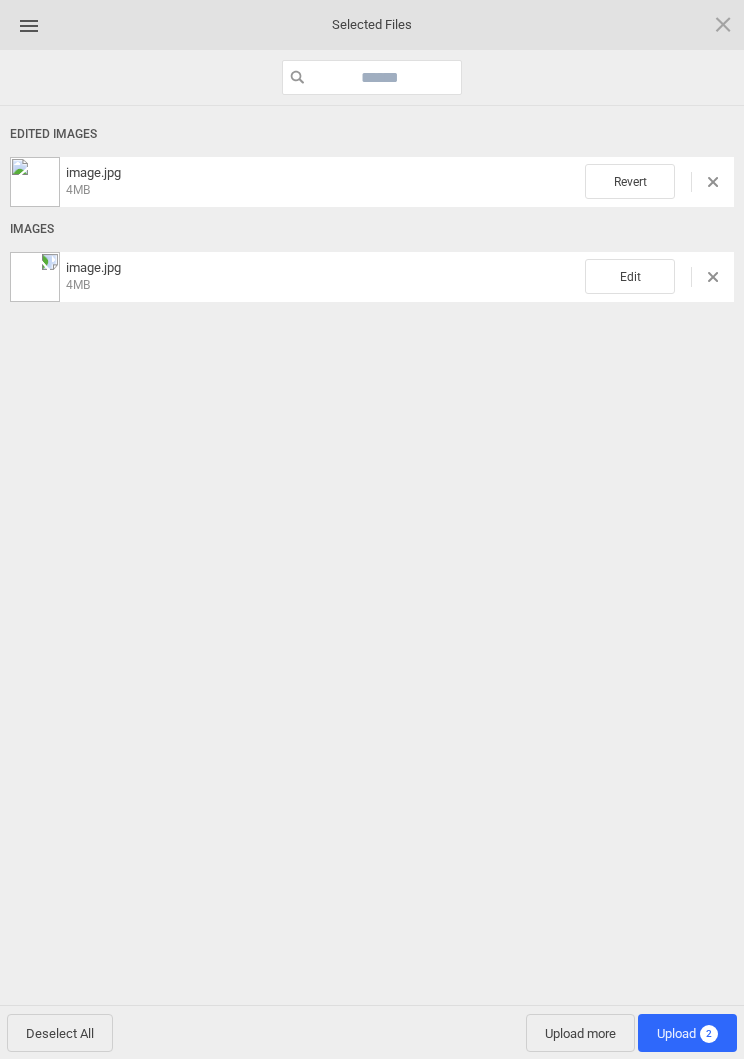 click on "Edit" at bounding box center (630, 276) 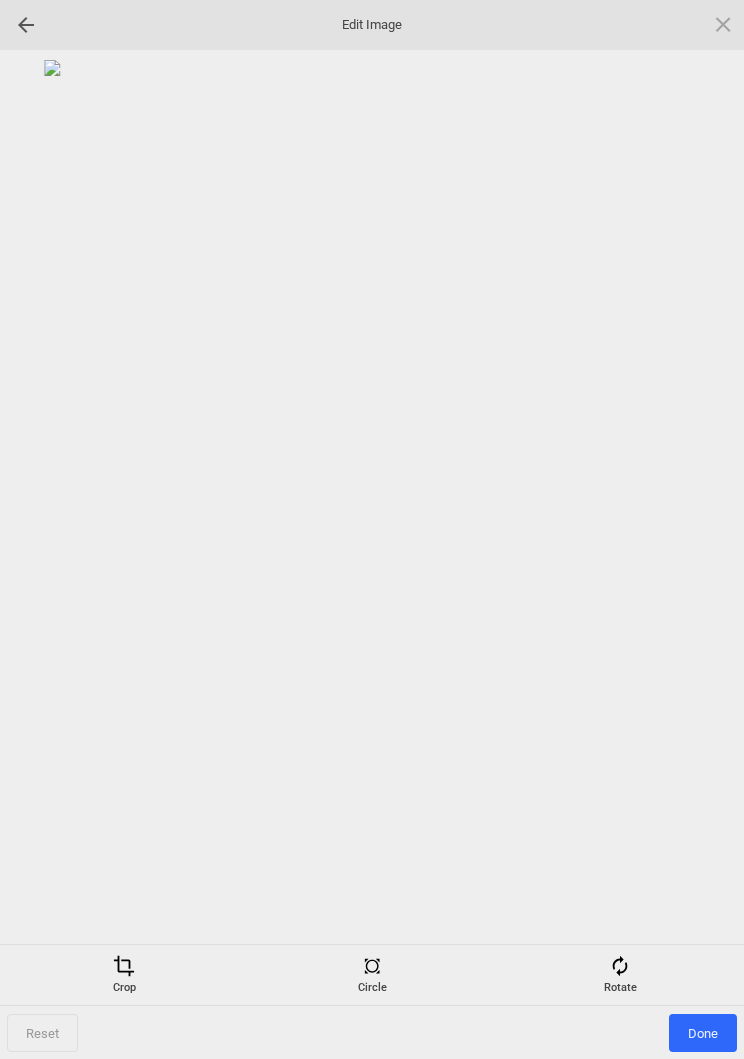click at bounding box center [620, 966] 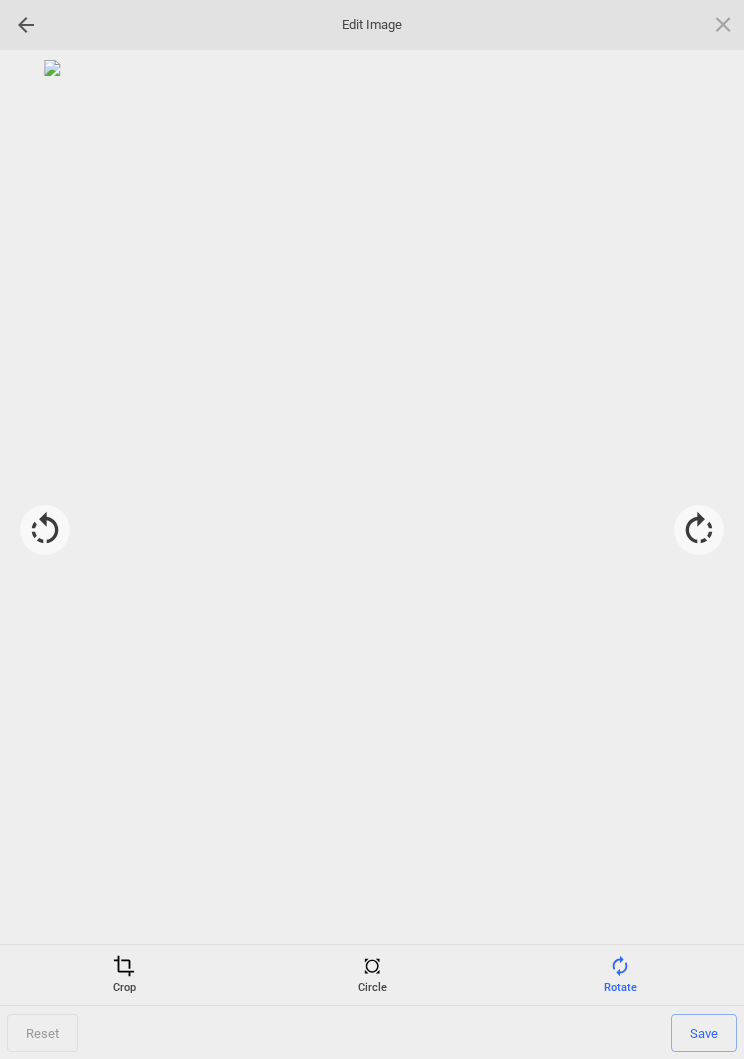 click at bounding box center [699, 530] 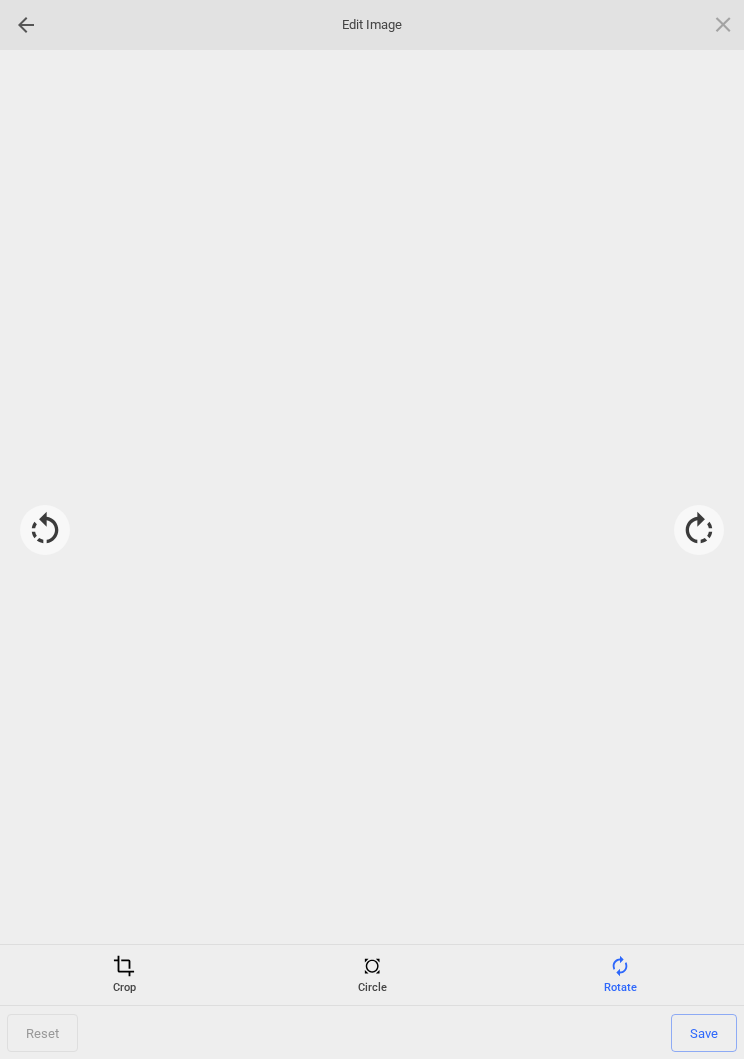 click at bounding box center [699, 530] 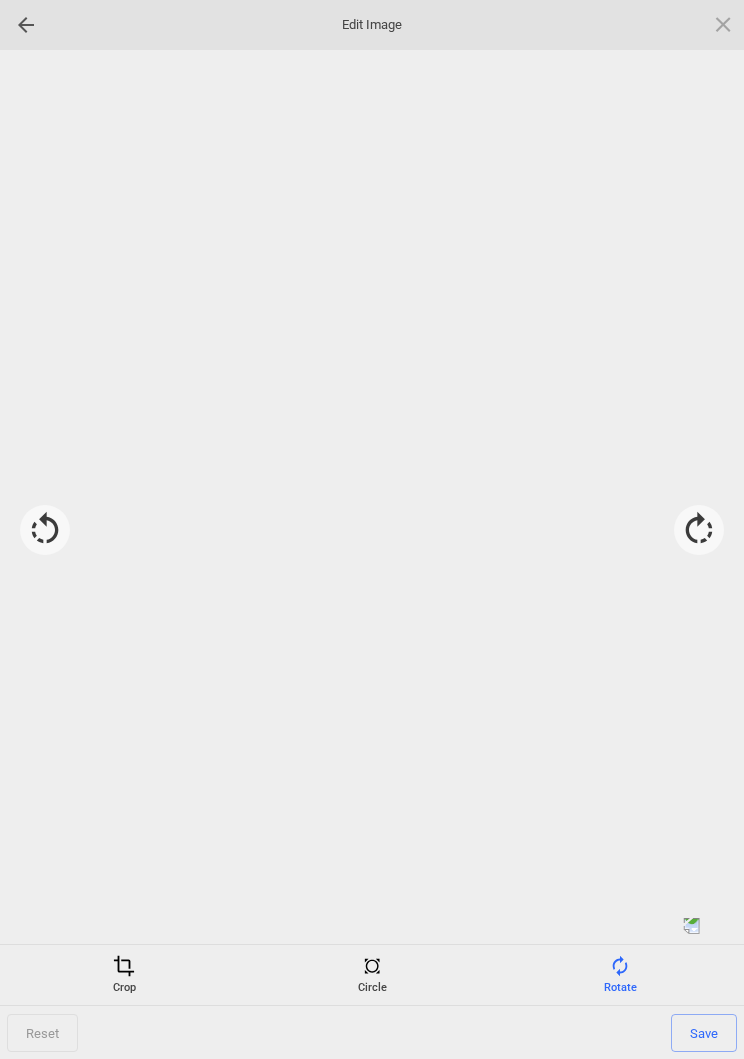 click at bounding box center [699, 530] 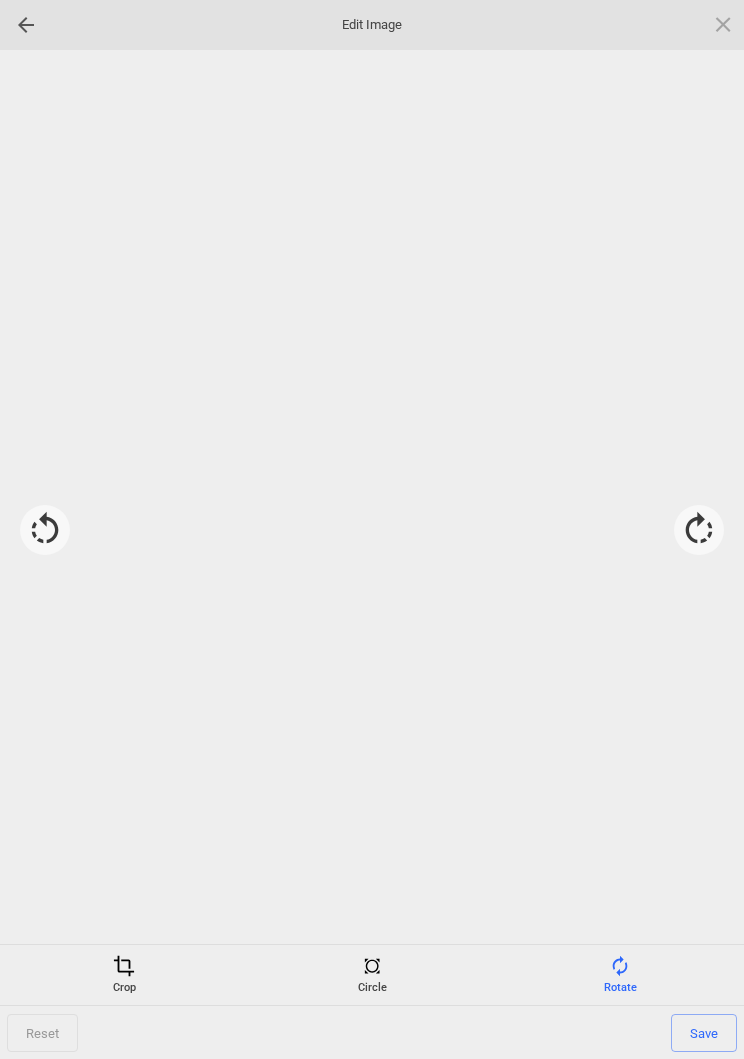 click at bounding box center [699, 530] 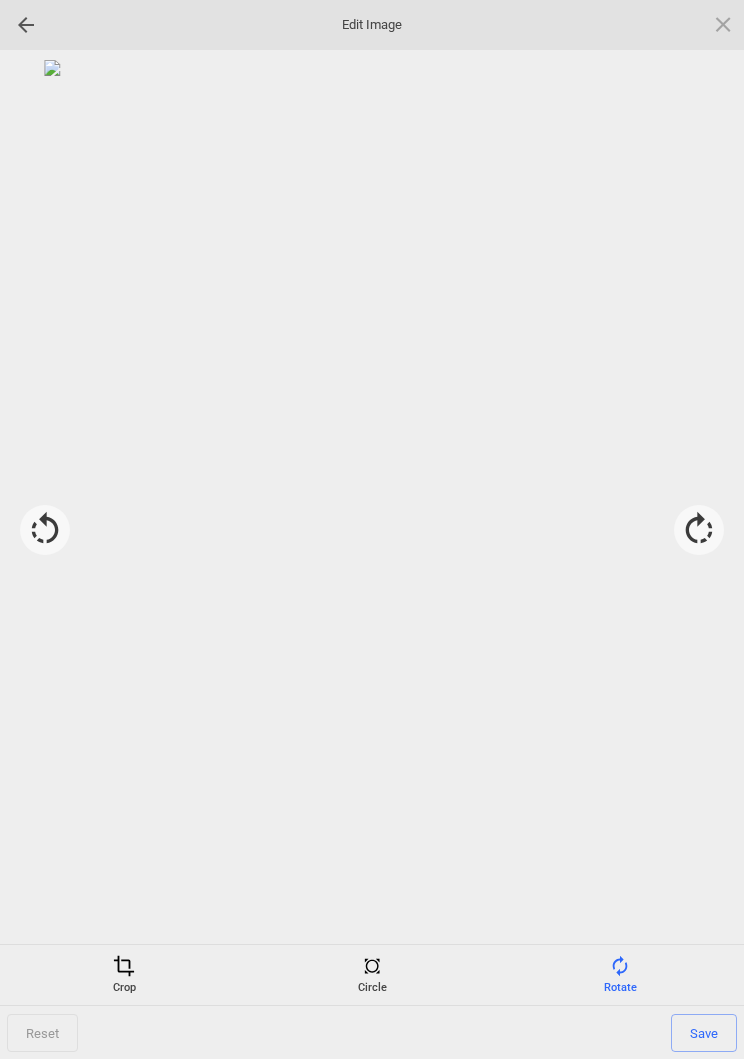 click on "Save" at bounding box center (704, 1033) 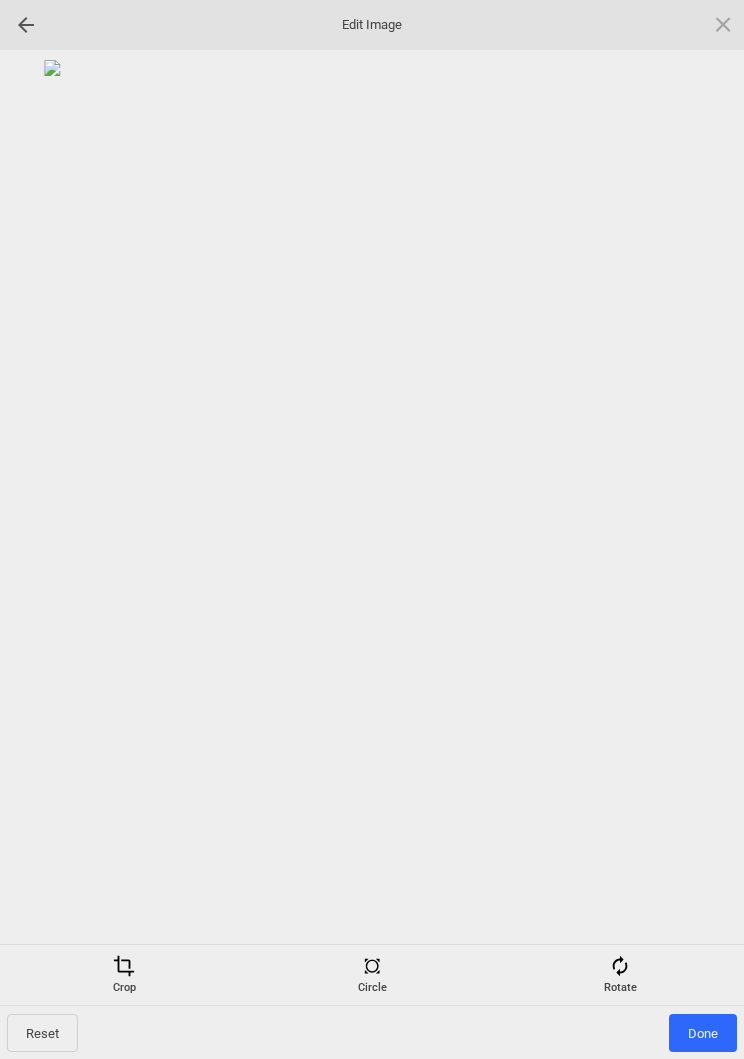 click on "Done" at bounding box center [703, 1033] 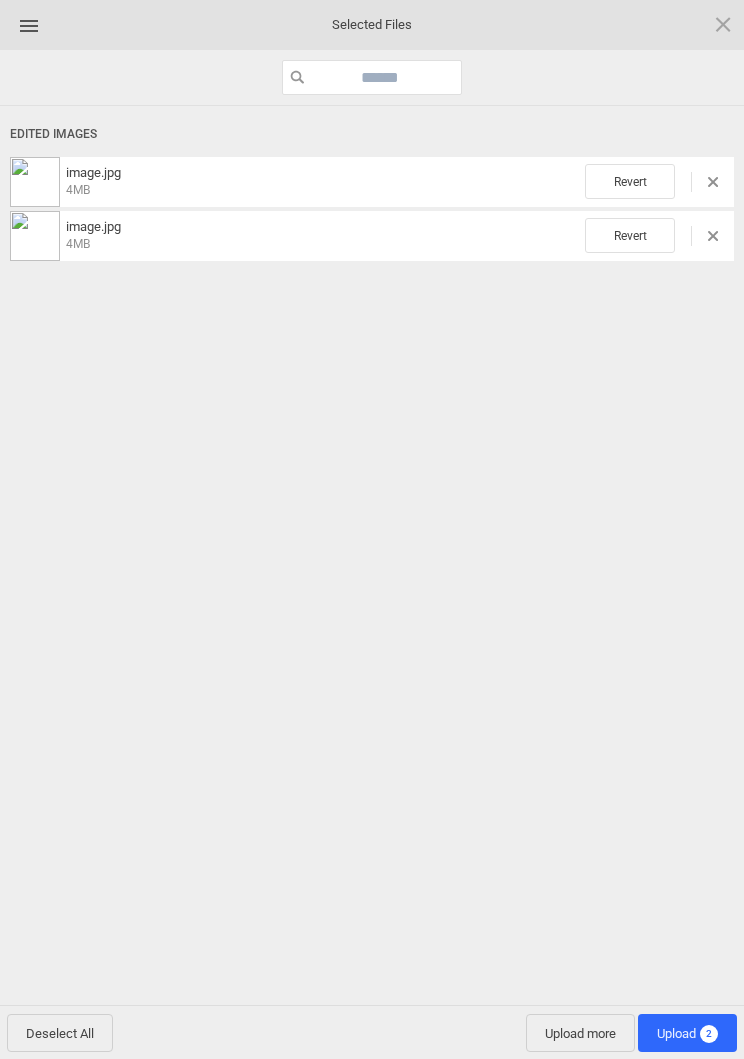 click on "Upload
2" at bounding box center [687, 1033] 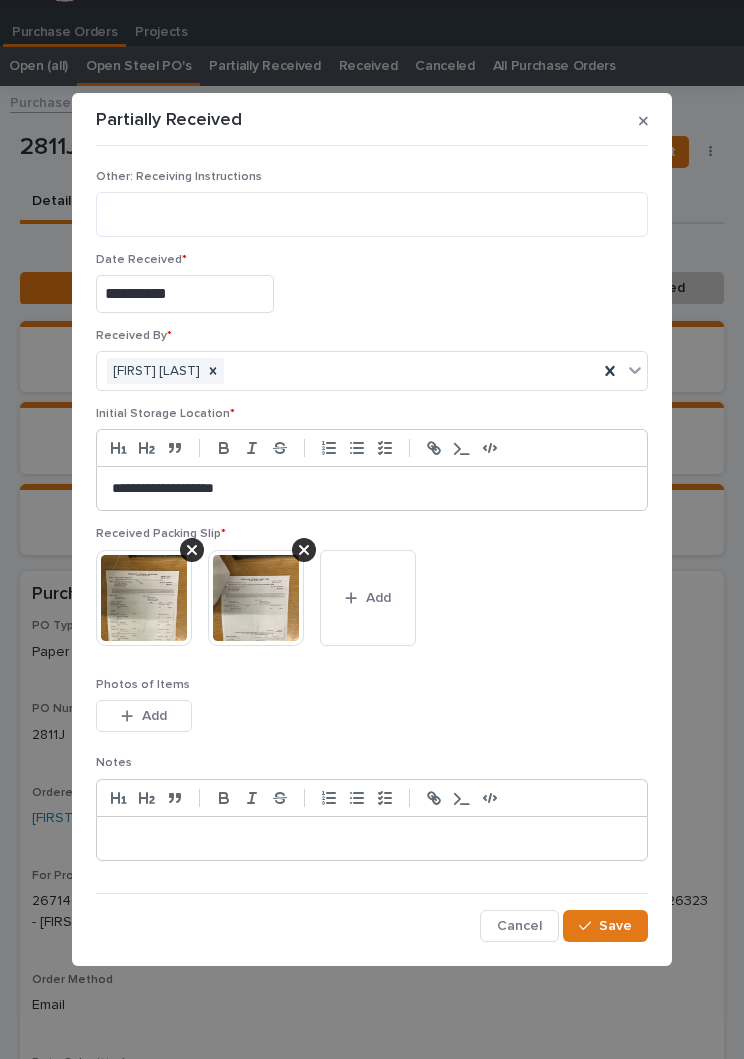 click on "Save" at bounding box center [615, 926] 